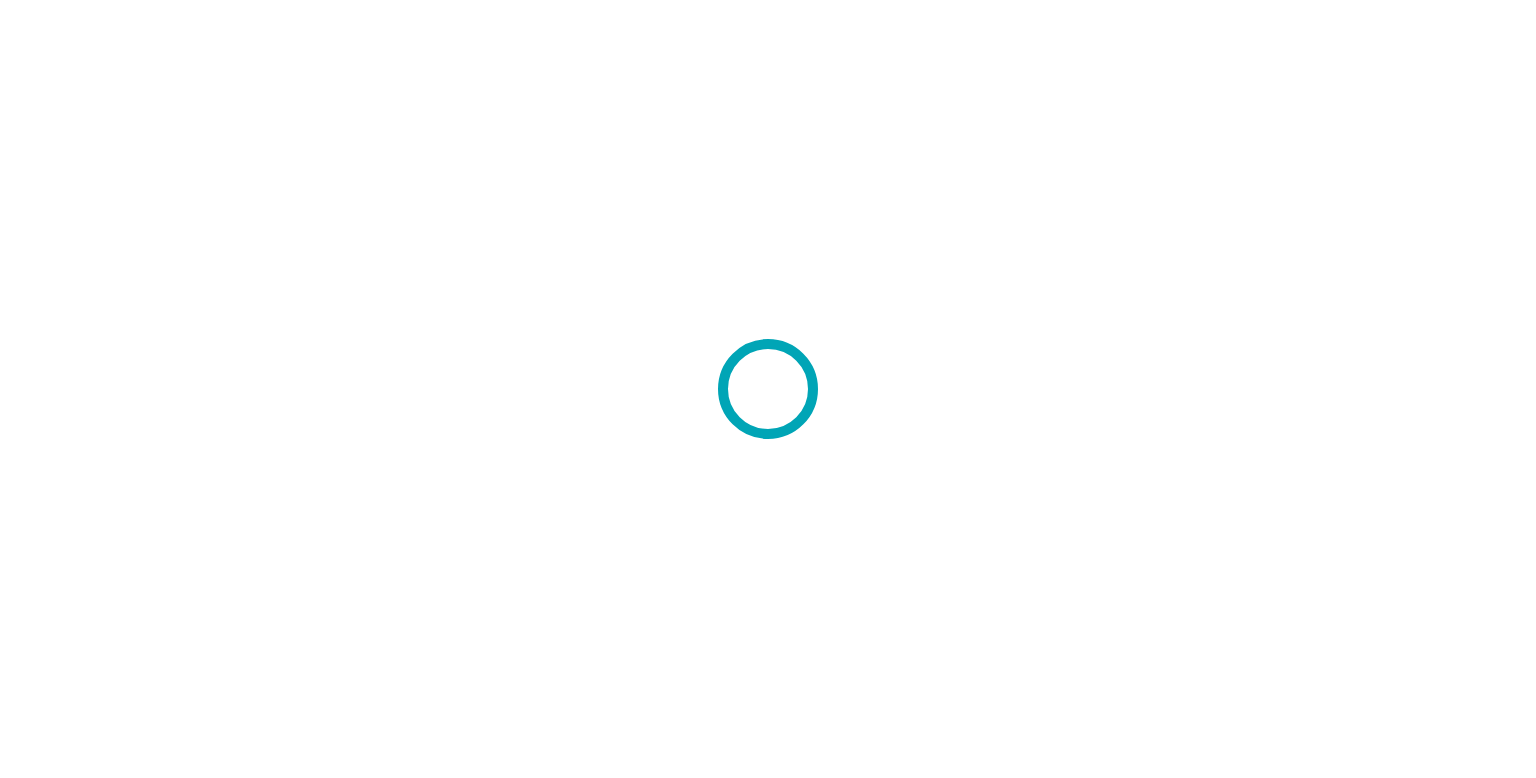 scroll, scrollTop: 0, scrollLeft: 0, axis: both 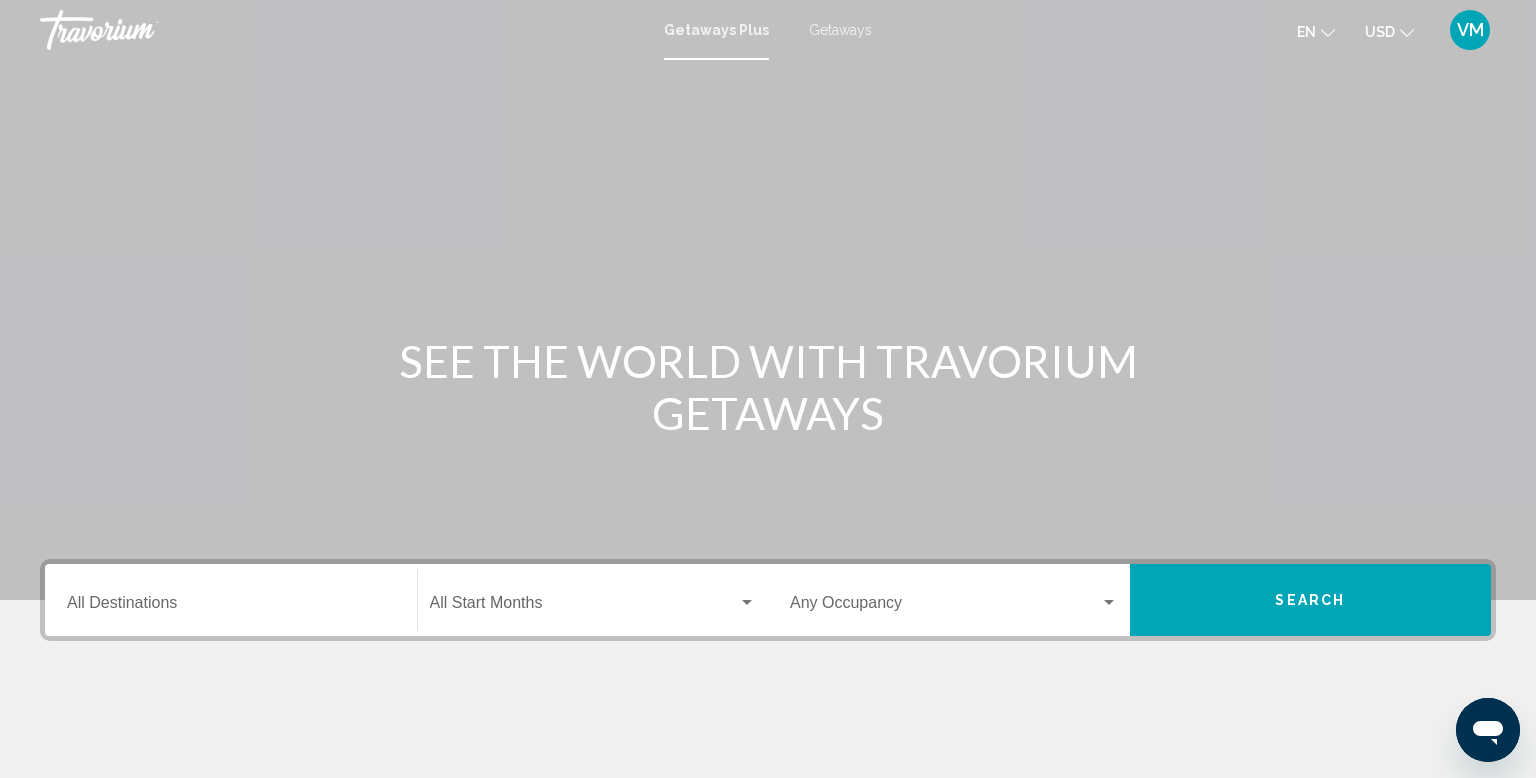 click on "Getaways" at bounding box center [840, 30] 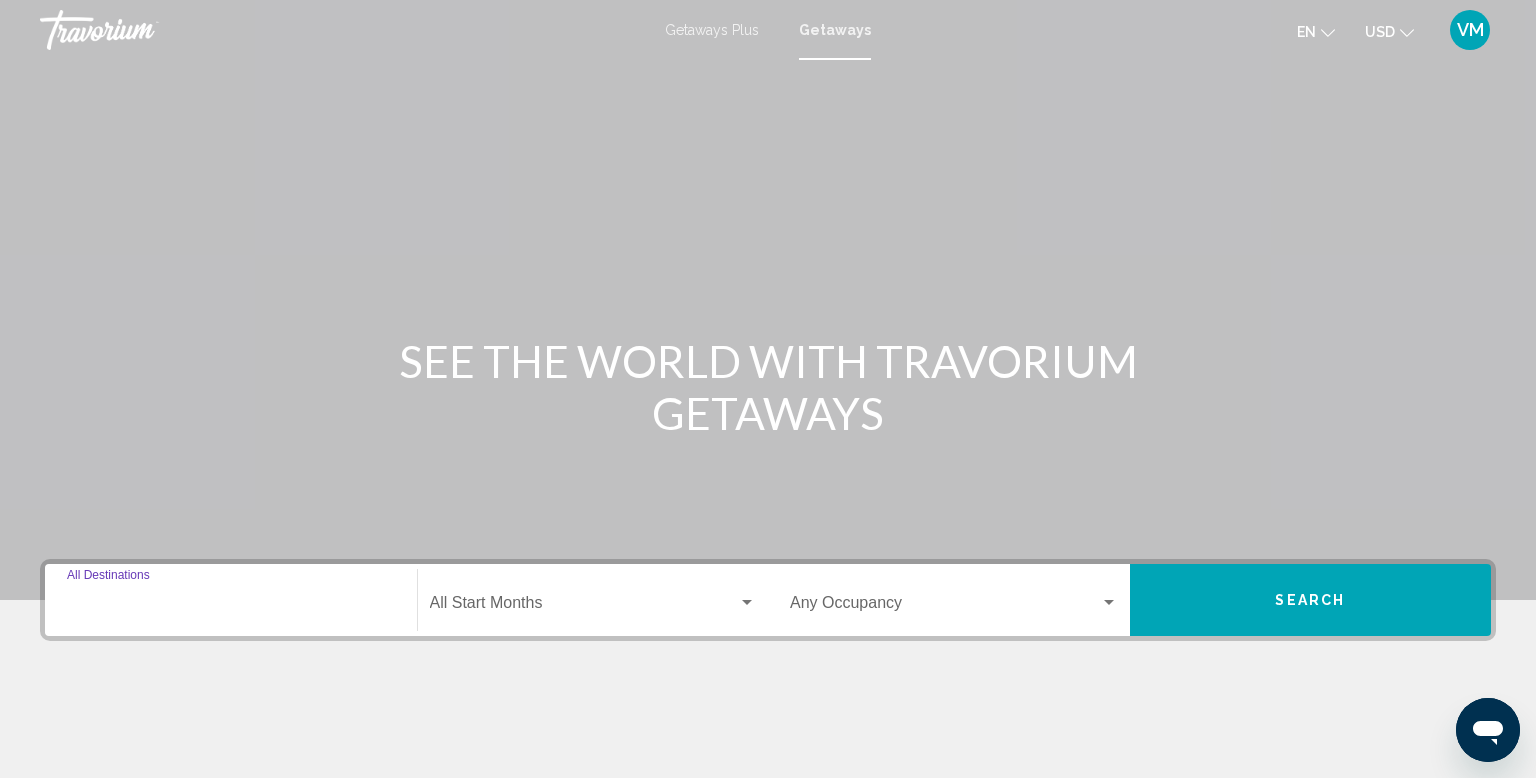 click on "Destination All Destinations" at bounding box center [231, 607] 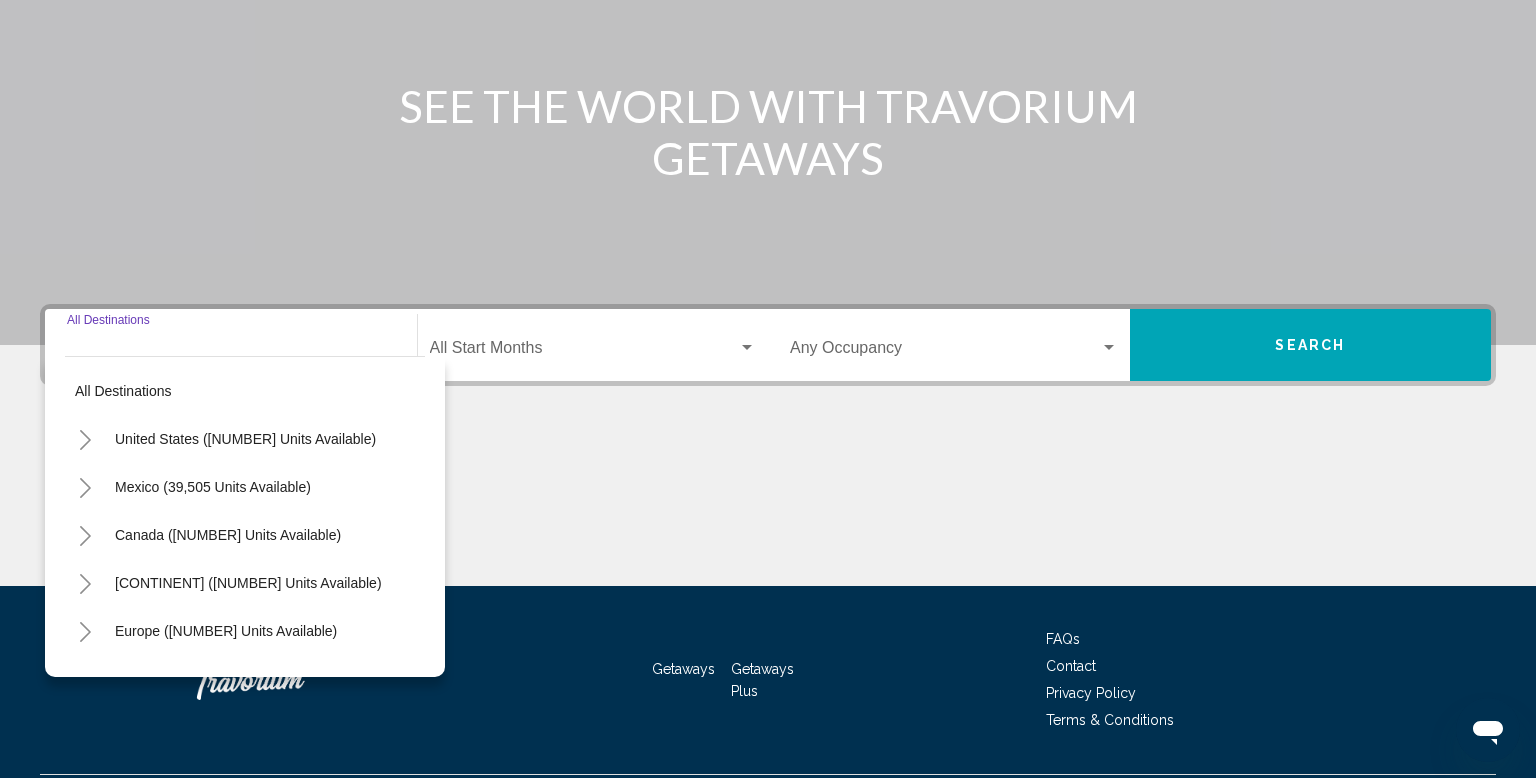 scroll, scrollTop: 308, scrollLeft: 0, axis: vertical 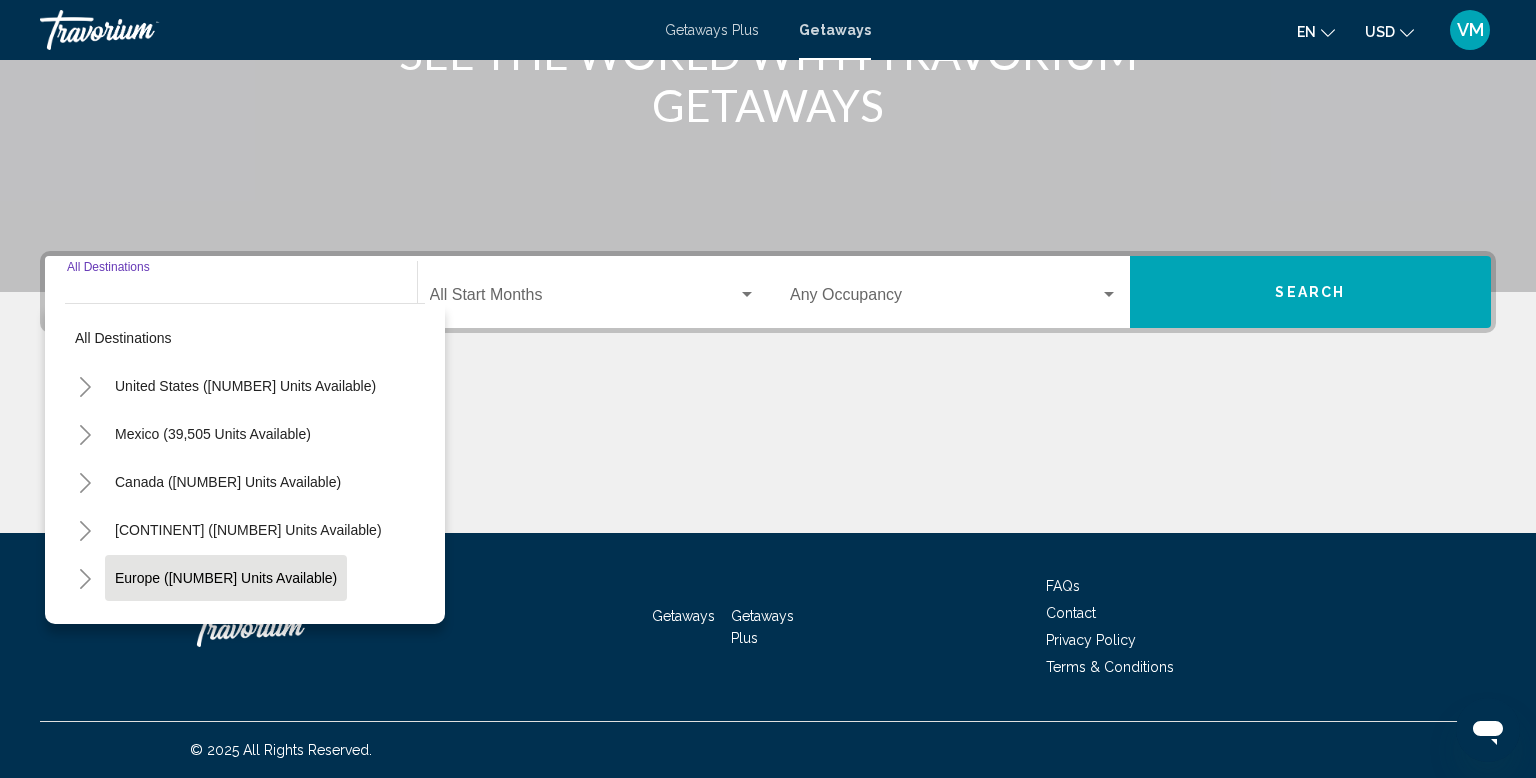 click on "Europe ([NUMBER] units available)" at bounding box center [245, 386] 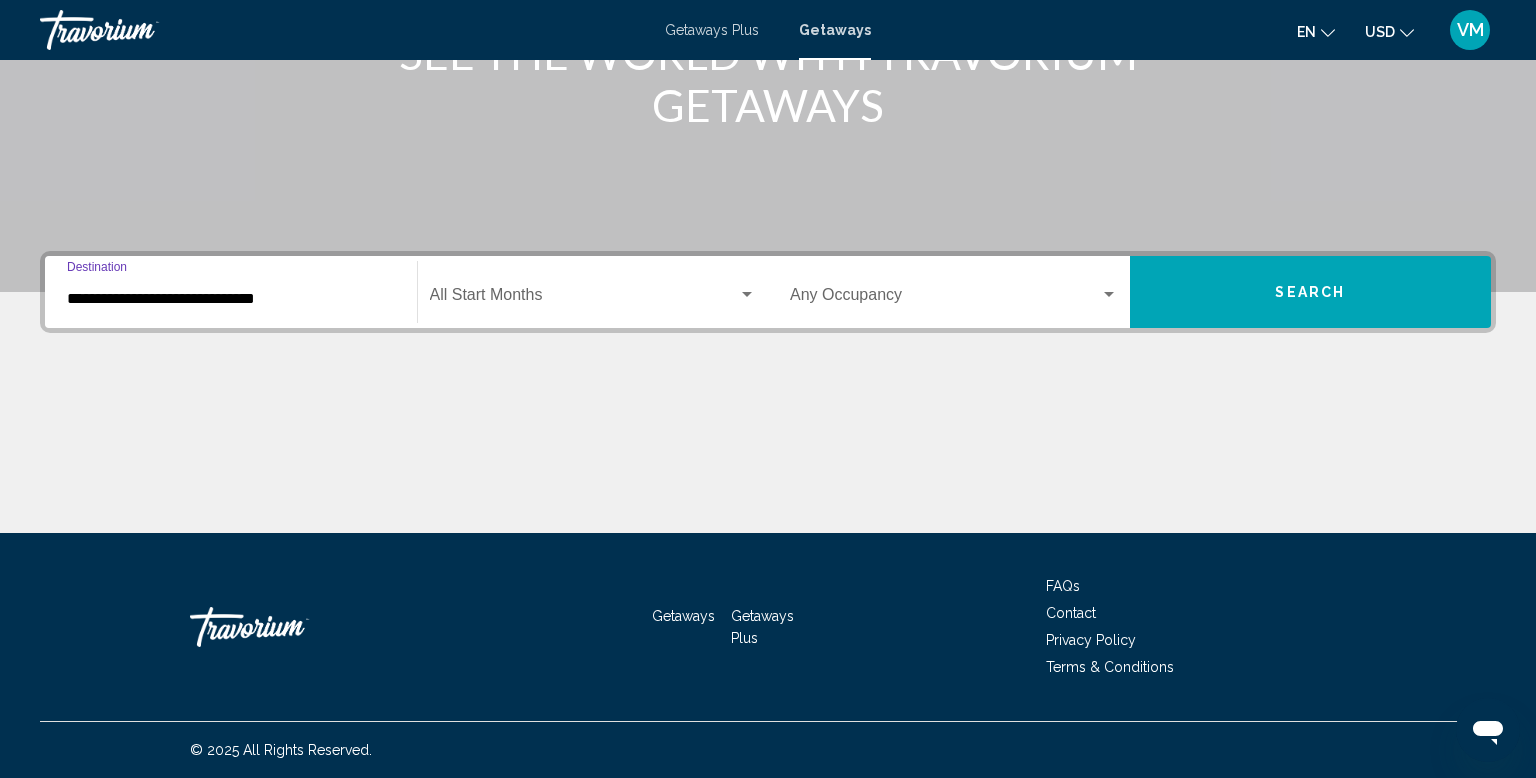 click on "Start Month All Start Months" at bounding box center (593, 292) 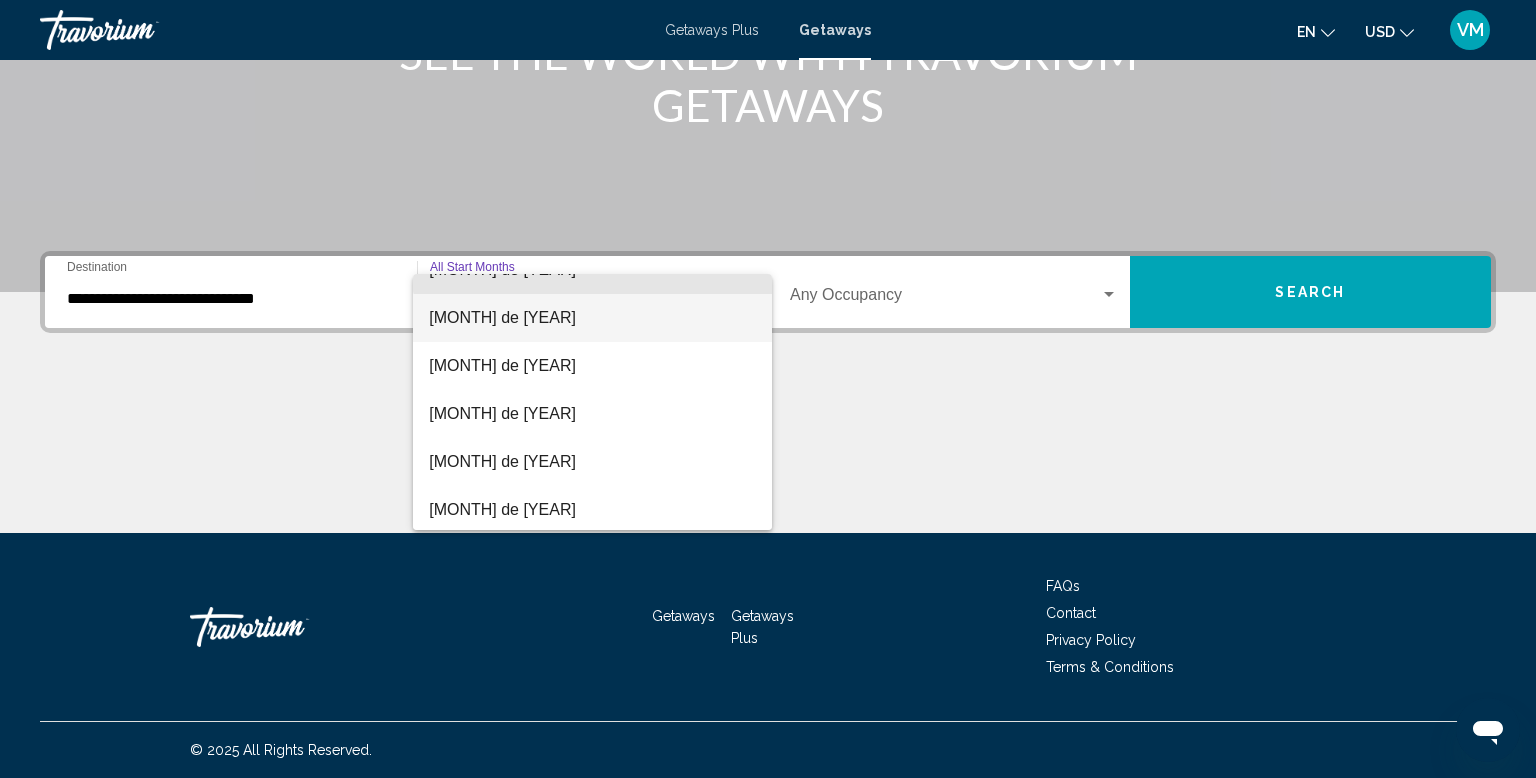scroll, scrollTop: 173, scrollLeft: 0, axis: vertical 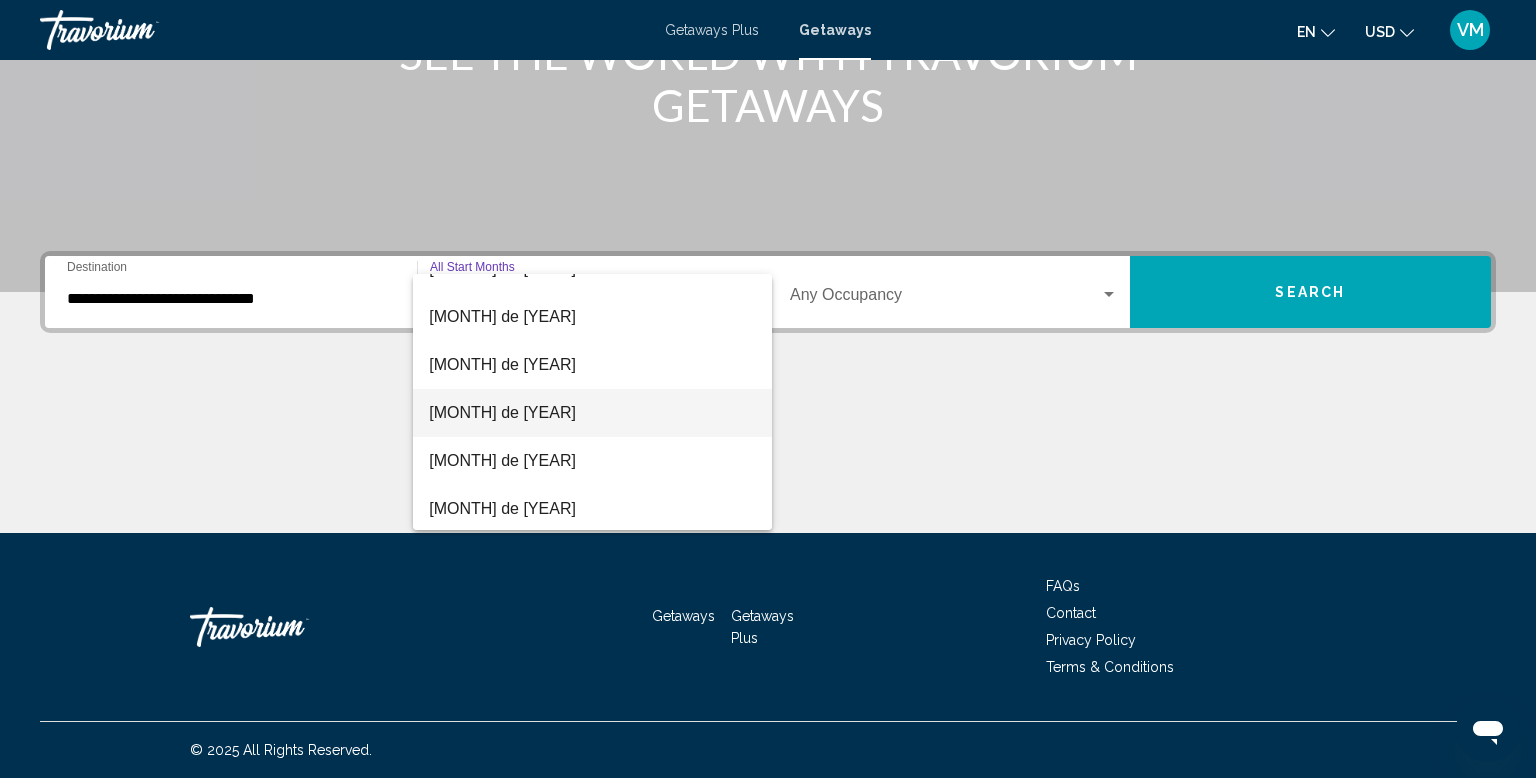 click on "[MONTH] de [YEAR]" at bounding box center (592, 413) 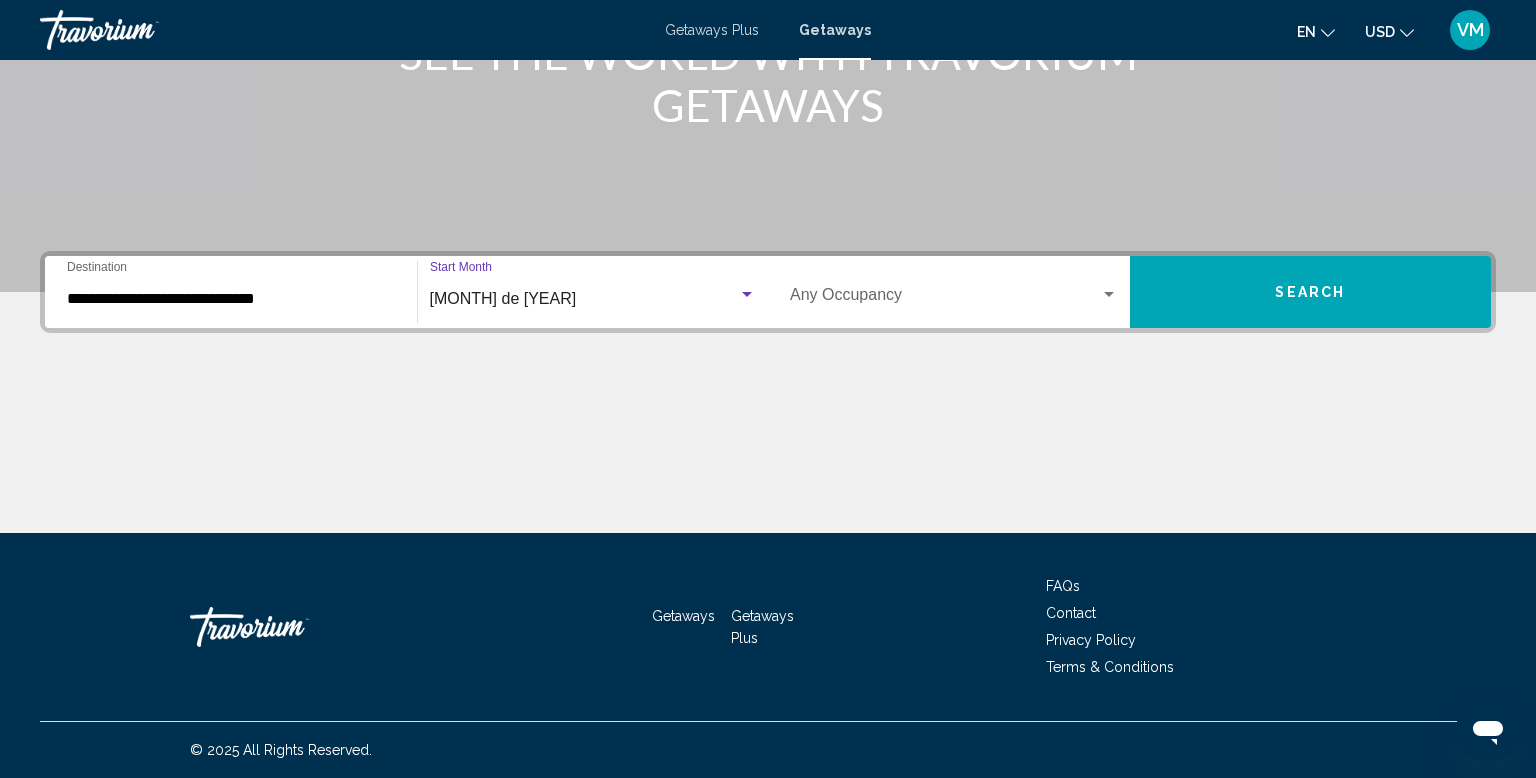 click at bounding box center (1109, 294) 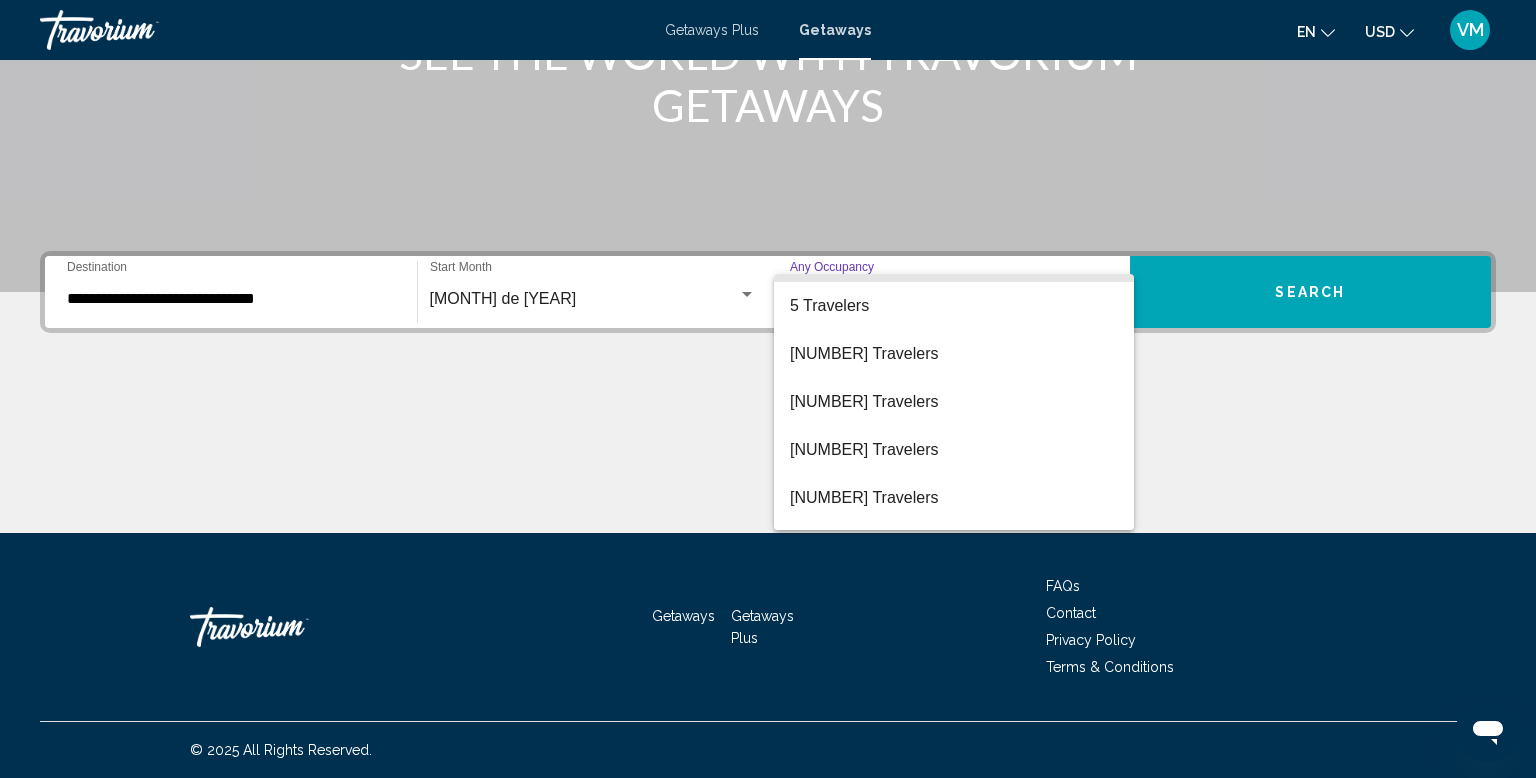 scroll, scrollTop: 188, scrollLeft: 0, axis: vertical 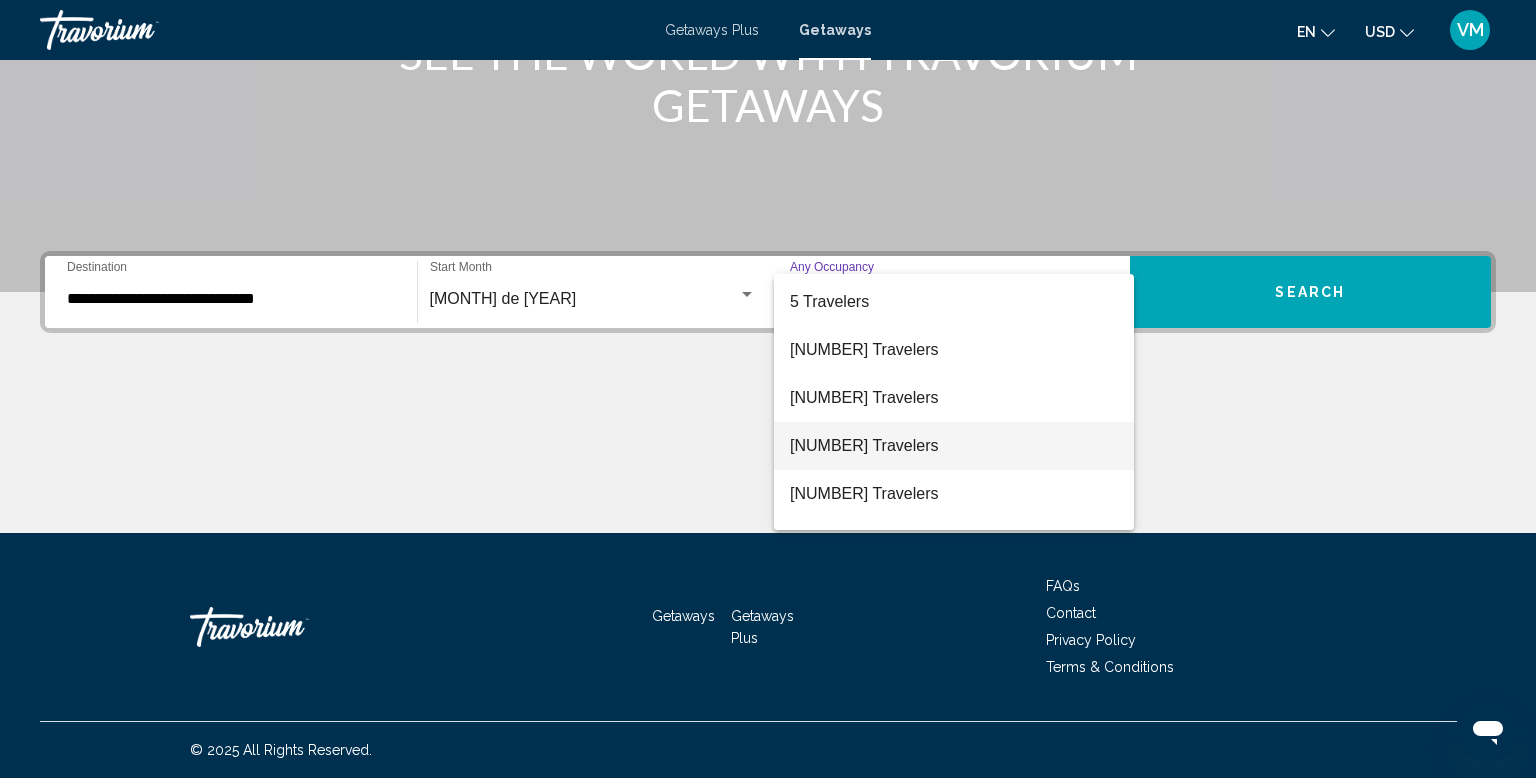 click on "[NUMBER] Travelers" at bounding box center [954, 446] 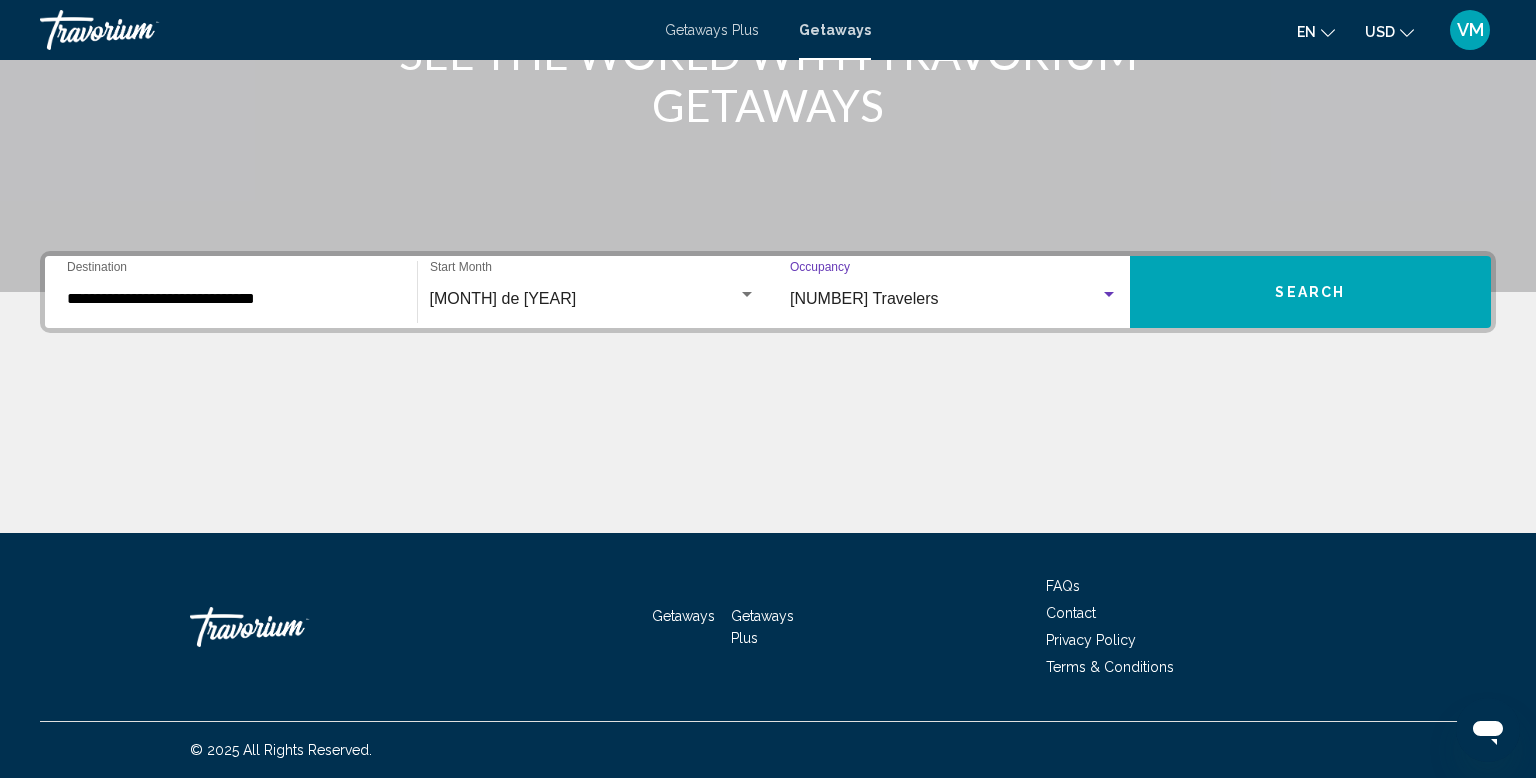 click on "Search" at bounding box center [1311, 292] 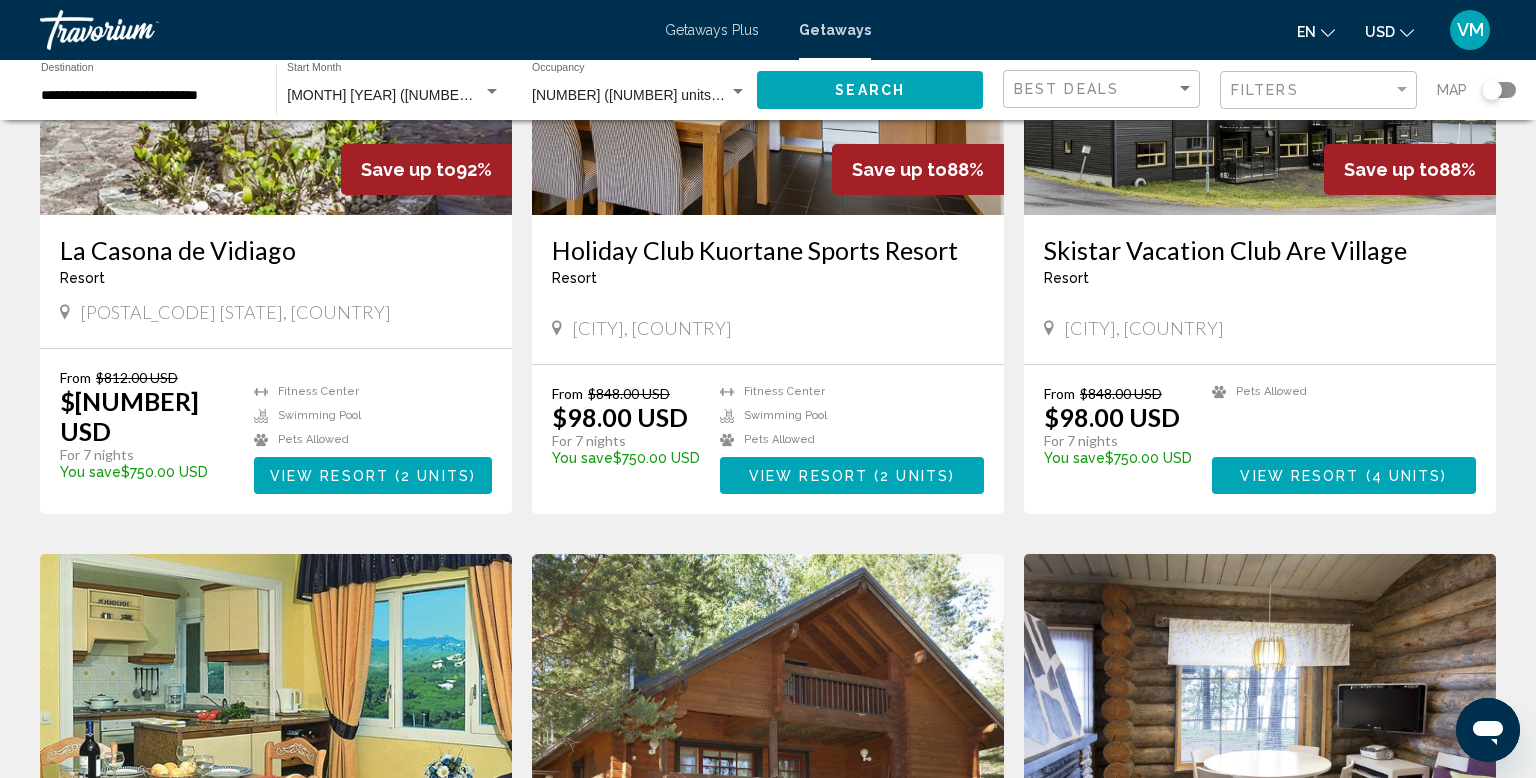 scroll, scrollTop: 316, scrollLeft: 0, axis: vertical 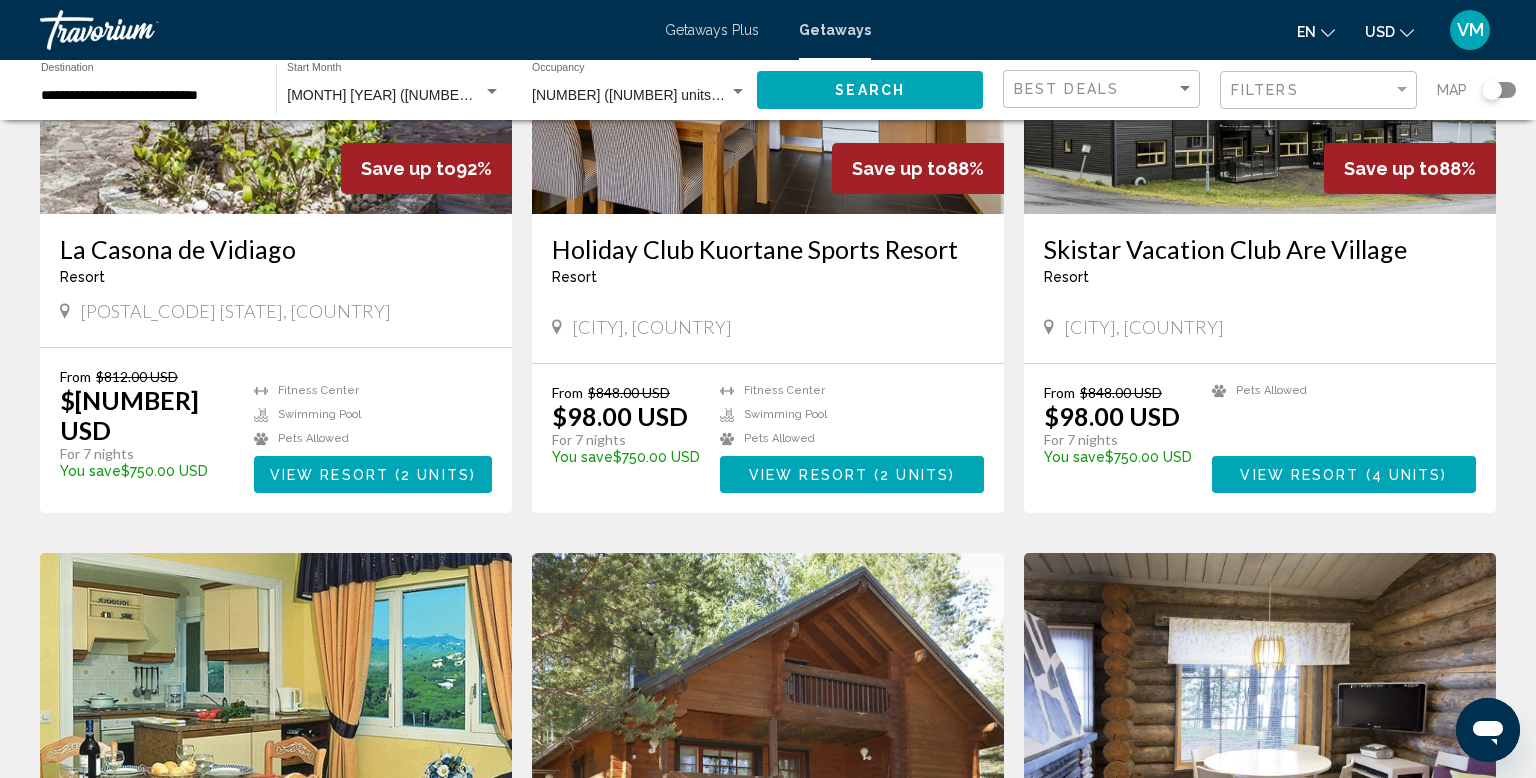 click on "View Resort" at bounding box center (329, 475) 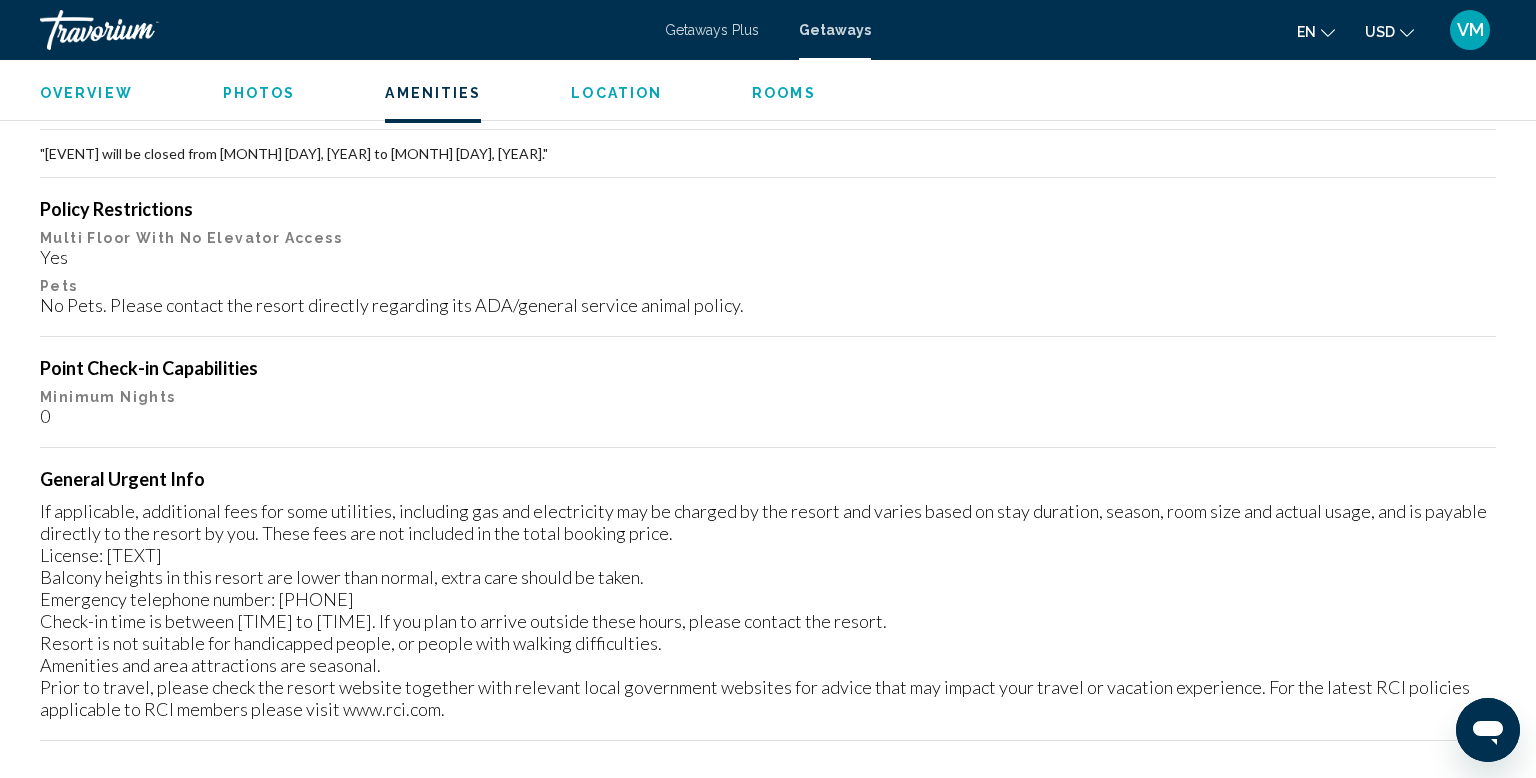 scroll, scrollTop: 1765, scrollLeft: 0, axis: vertical 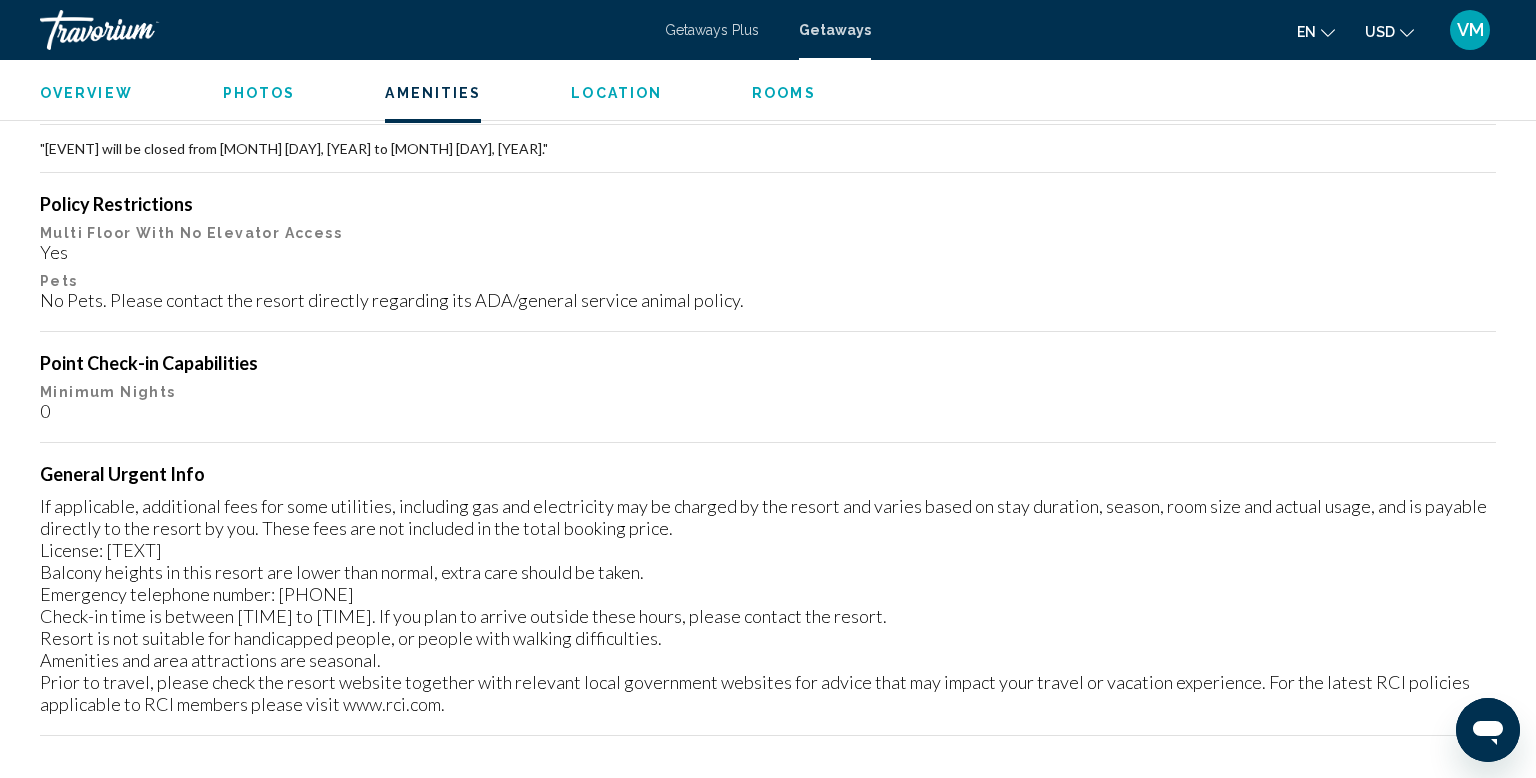 click on "Overview
Photos
Amenities
Location
Rooms
Search" at bounding box center [768, 91] 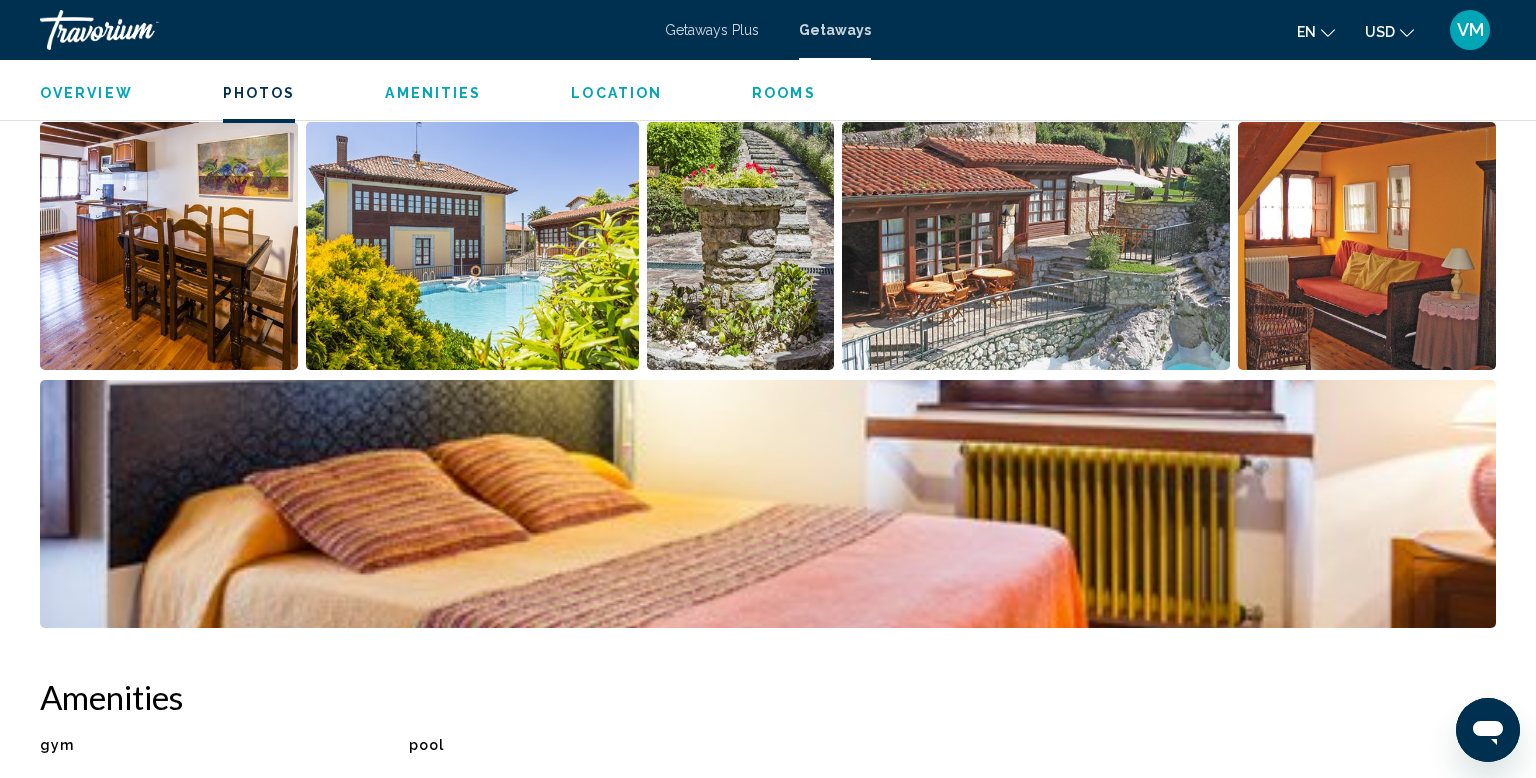 scroll, scrollTop: 892, scrollLeft: 0, axis: vertical 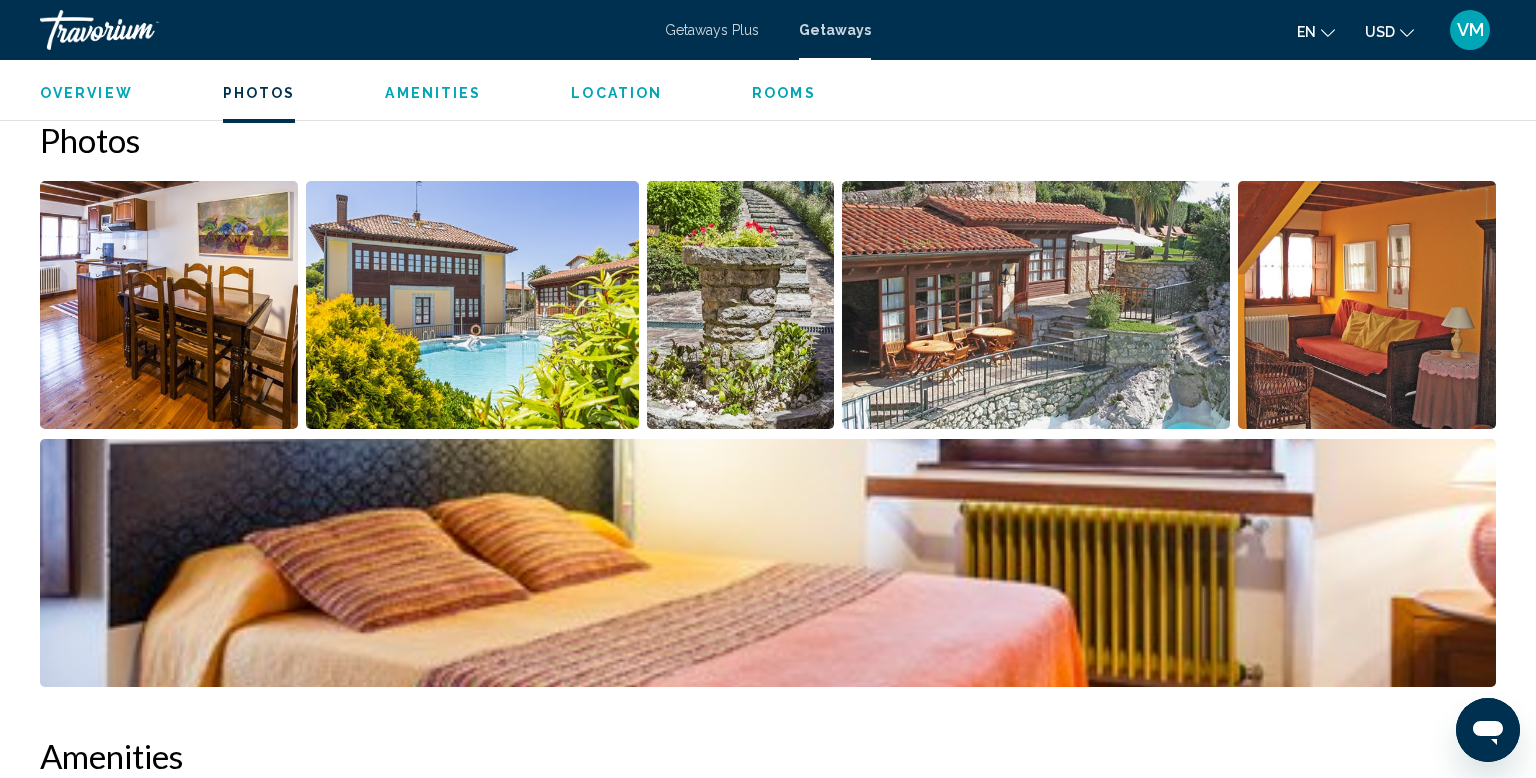 click on "Location" at bounding box center (616, 93) 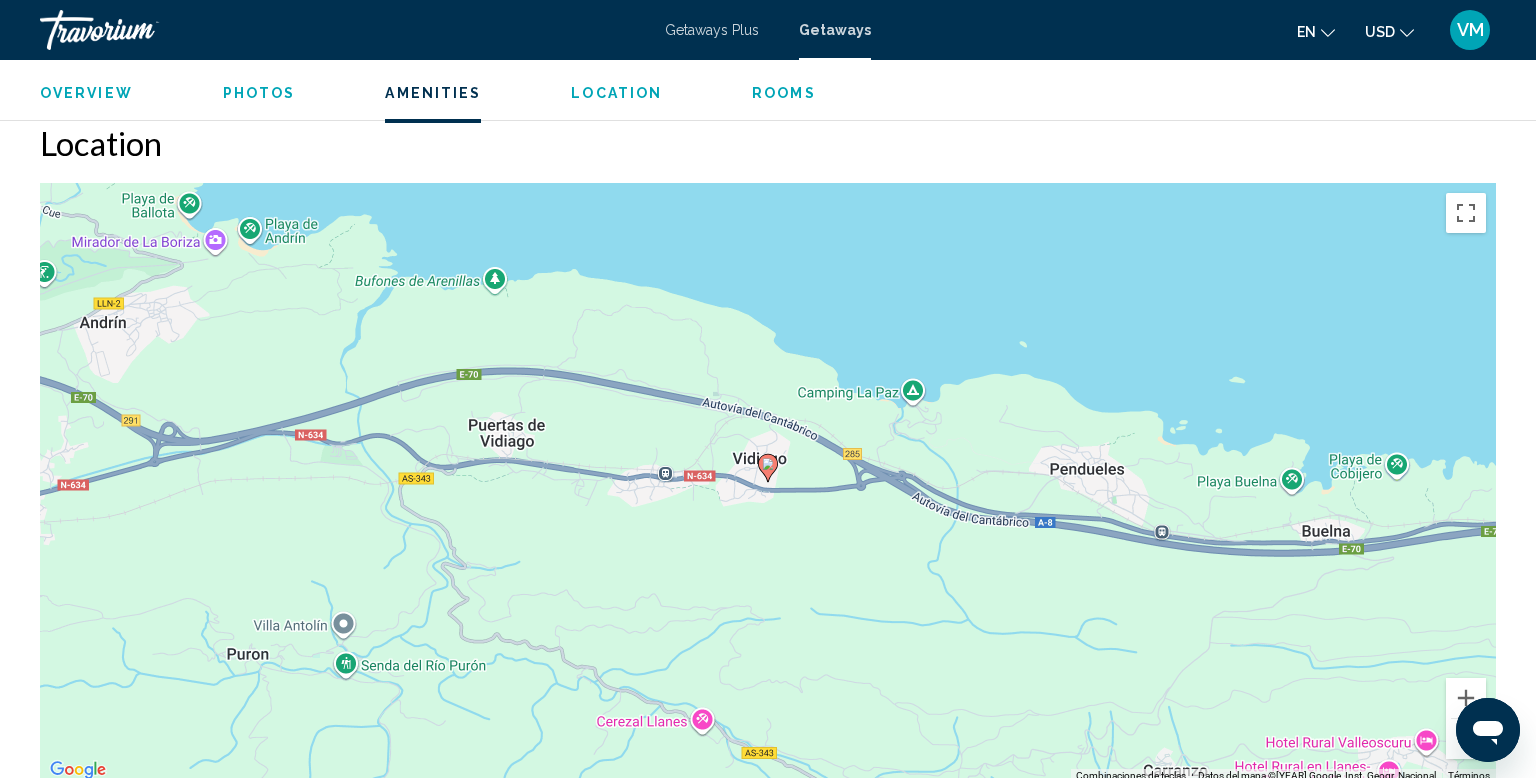scroll, scrollTop: 2420, scrollLeft: 0, axis: vertical 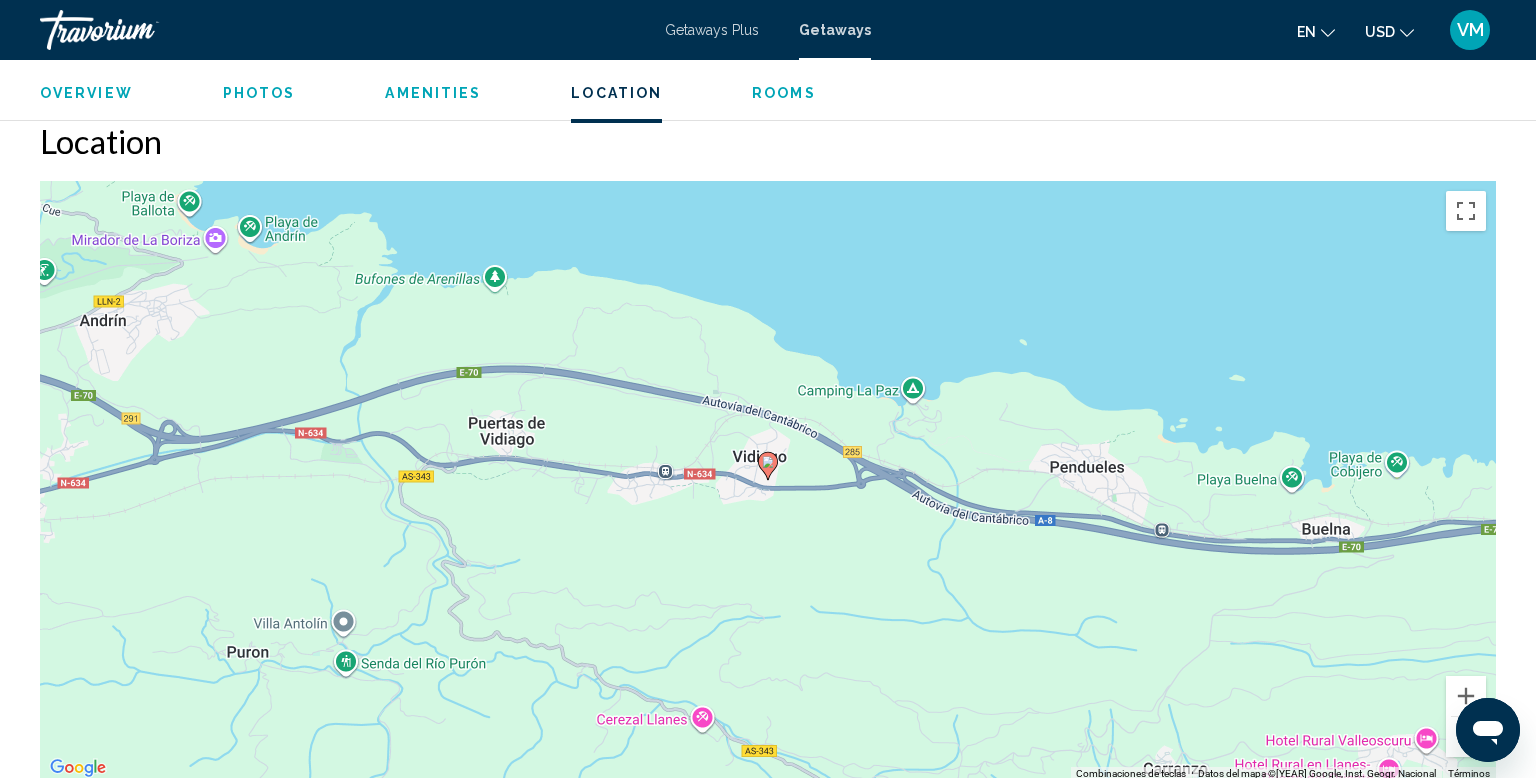 click on "Getaways Plus" at bounding box center (712, 30) 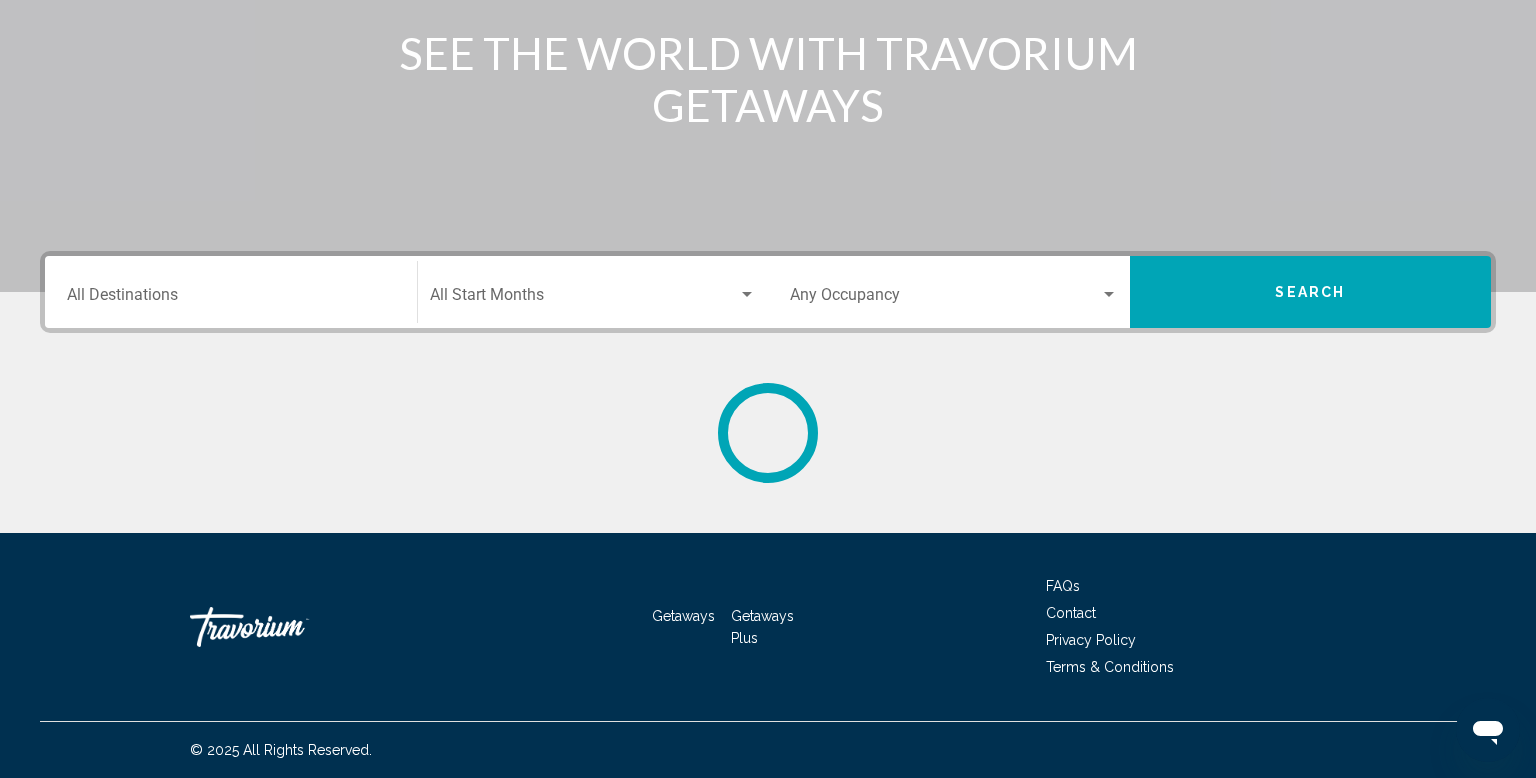 scroll, scrollTop: 0, scrollLeft: 0, axis: both 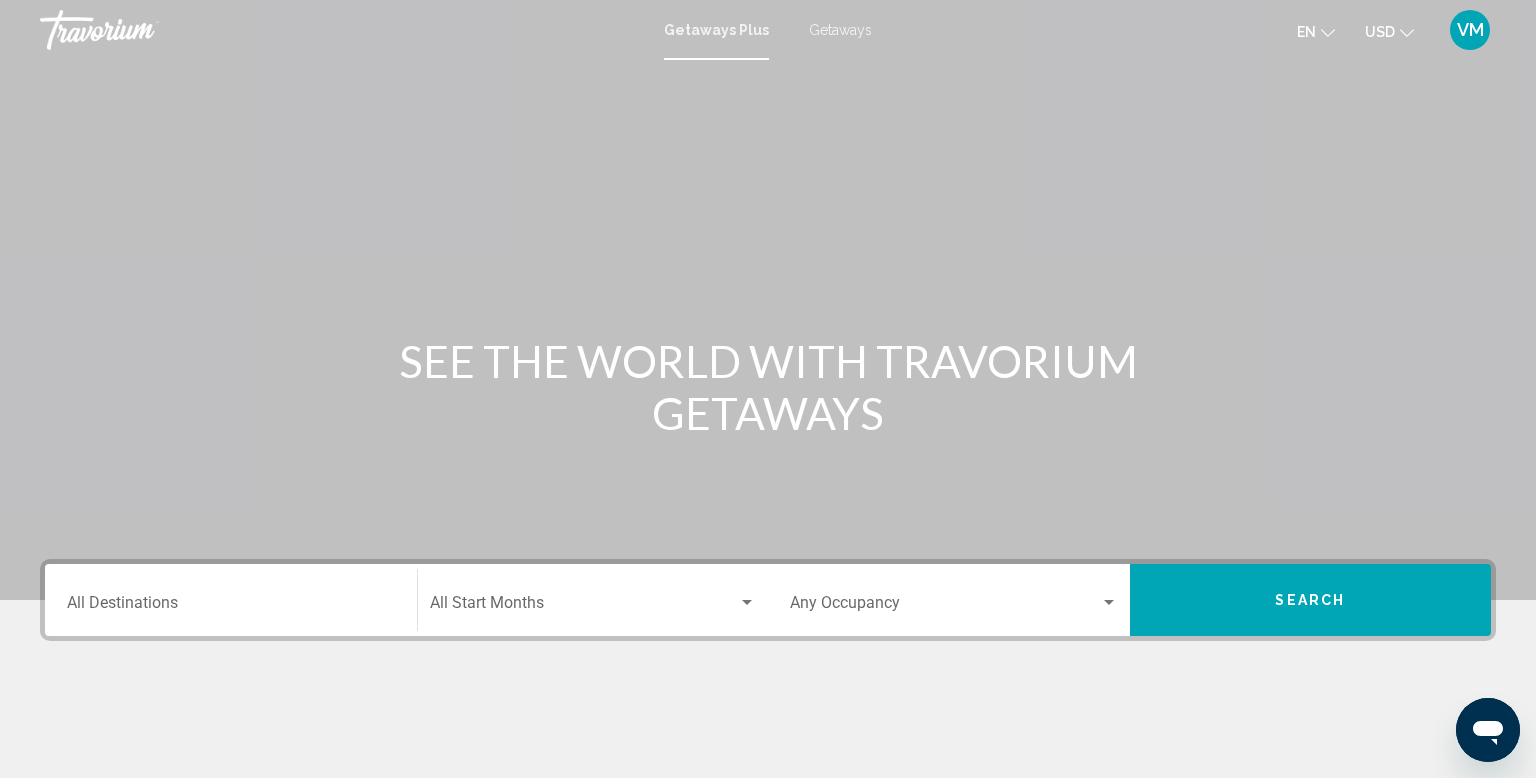 click on "Destination All Destinations" at bounding box center (231, 607) 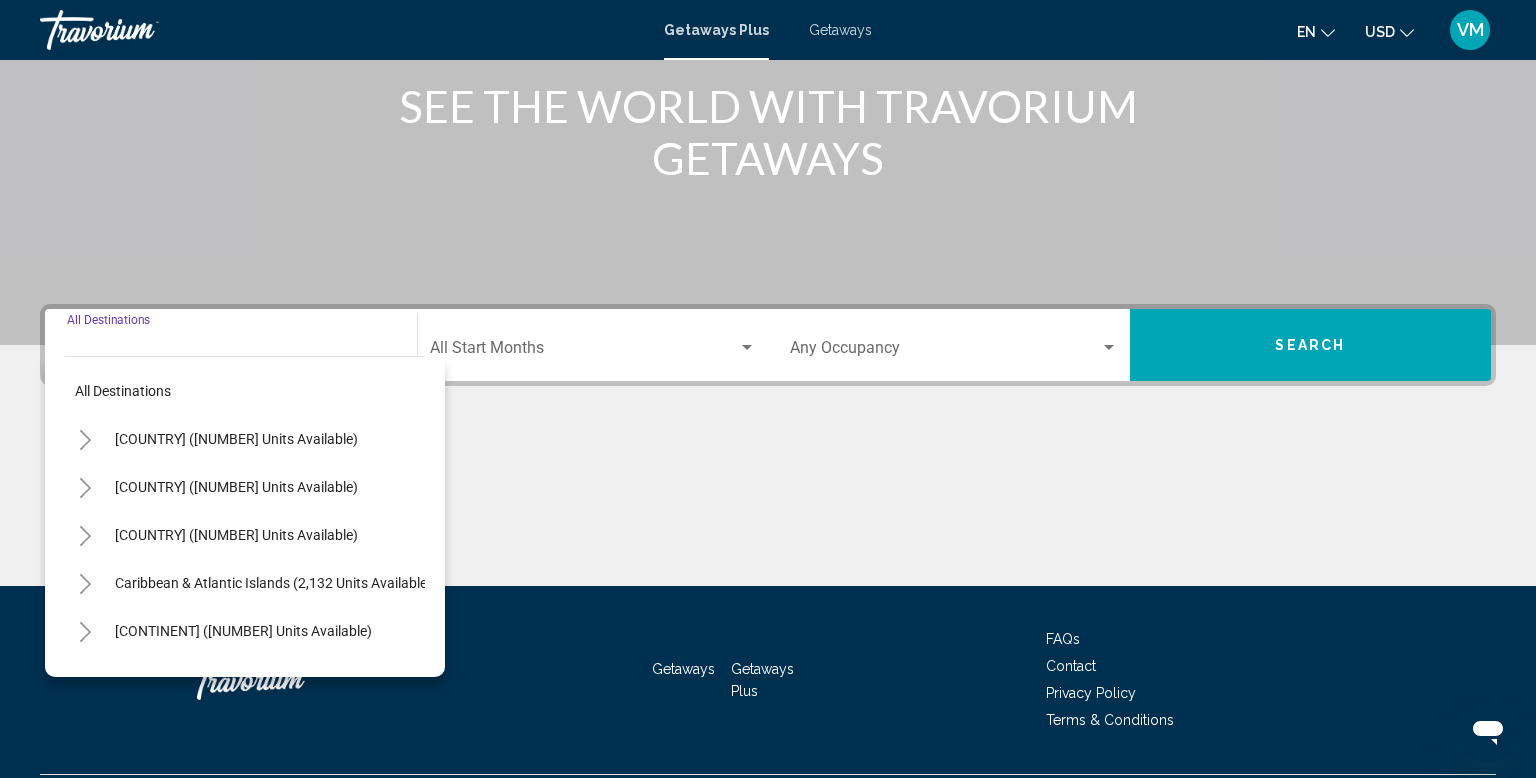 scroll, scrollTop: 308, scrollLeft: 0, axis: vertical 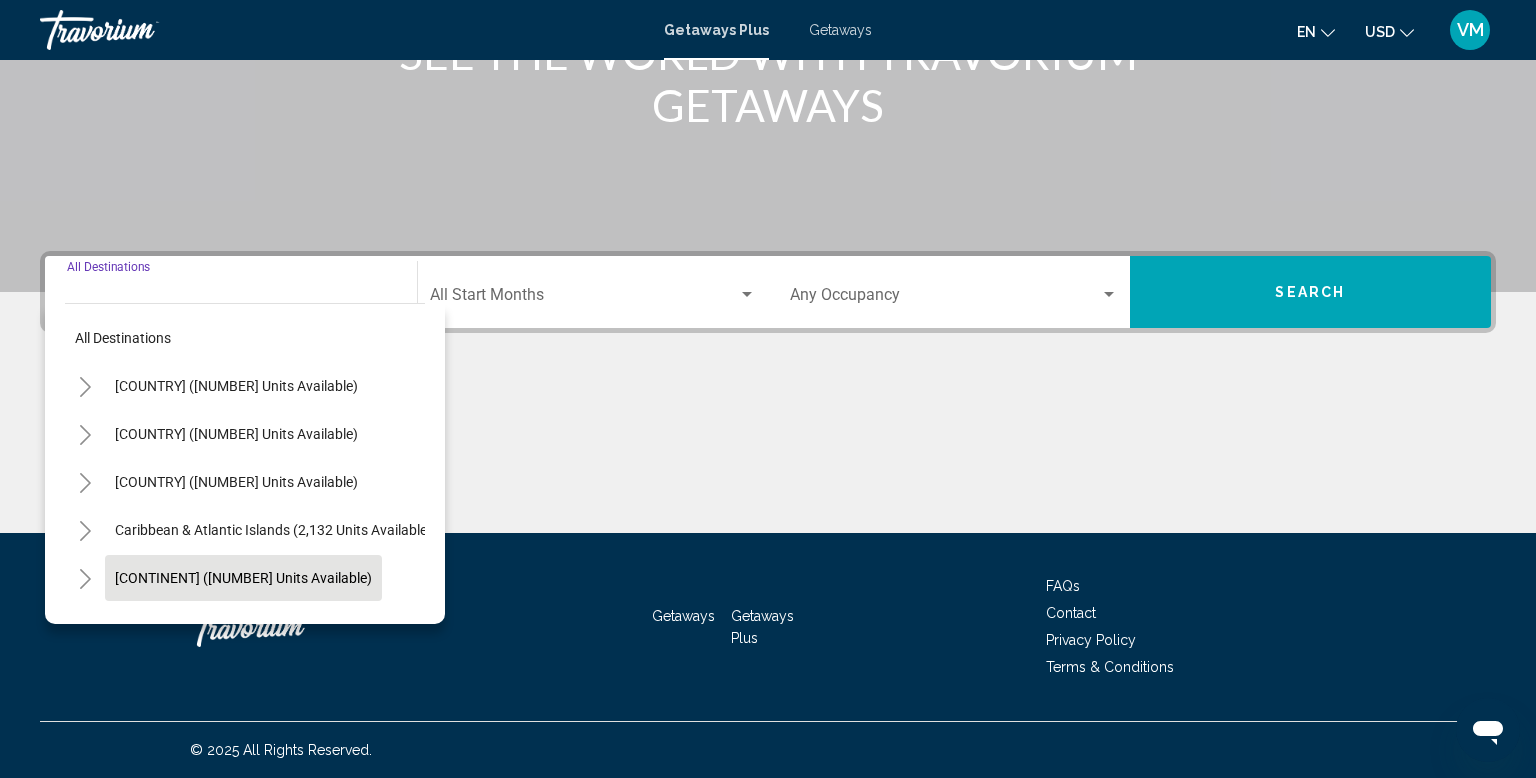 click on "[CONTINENT] ([NUMBER] units available)" at bounding box center (236, 386) 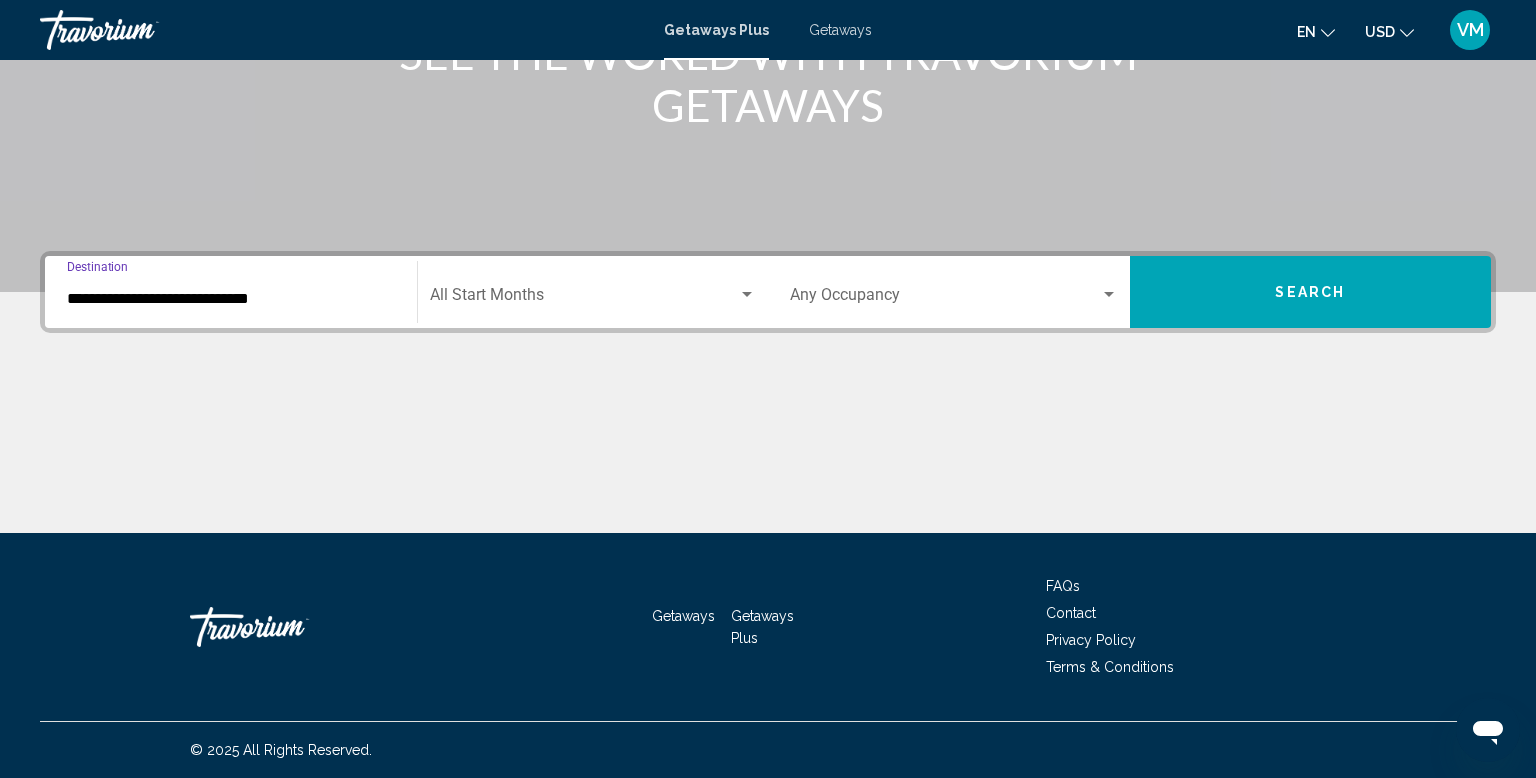 click at bounding box center [747, 295] 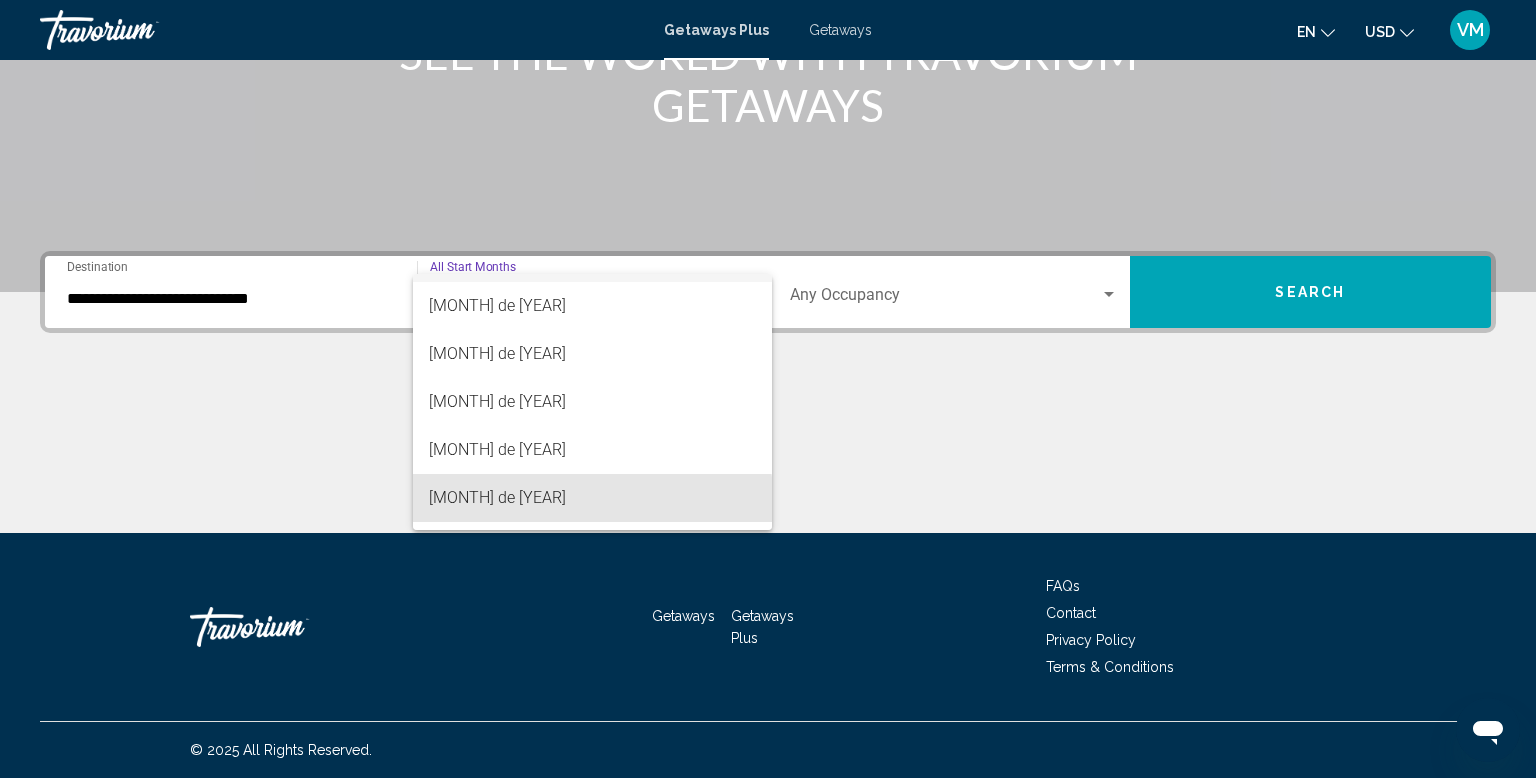 scroll, scrollTop: 182, scrollLeft: 0, axis: vertical 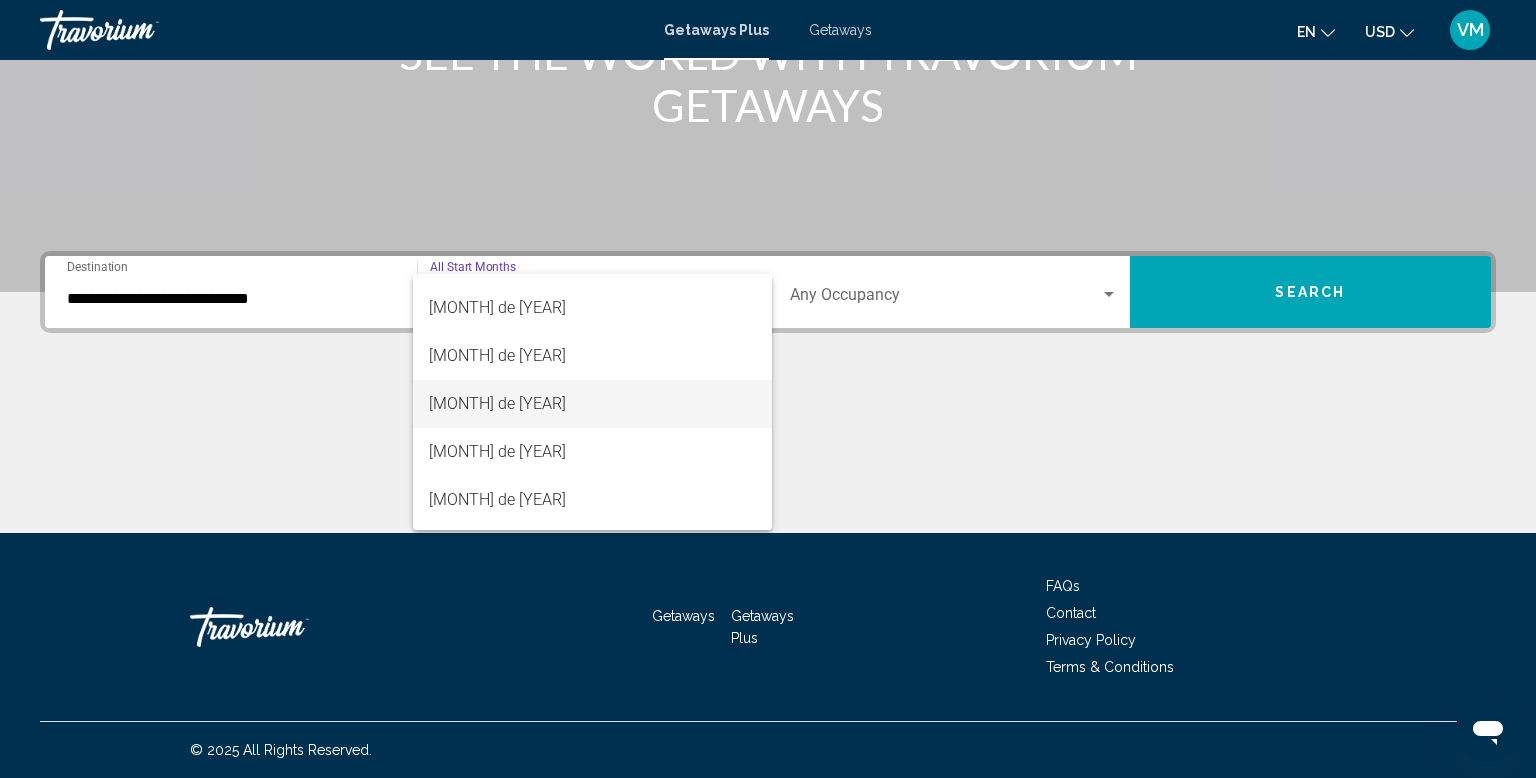 click on "[MONTH] de [YEAR]" at bounding box center (592, 404) 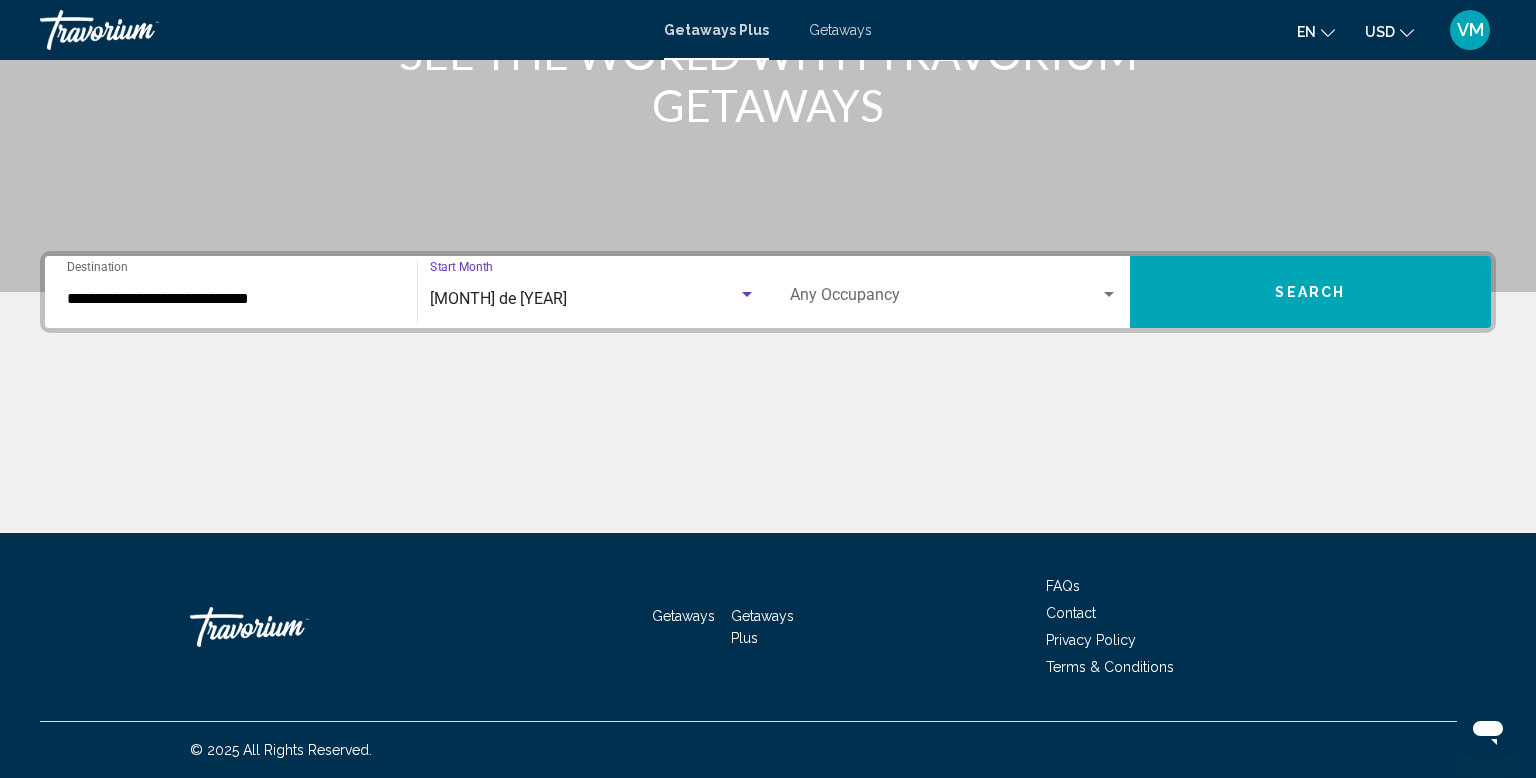click at bounding box center [1109, 295] 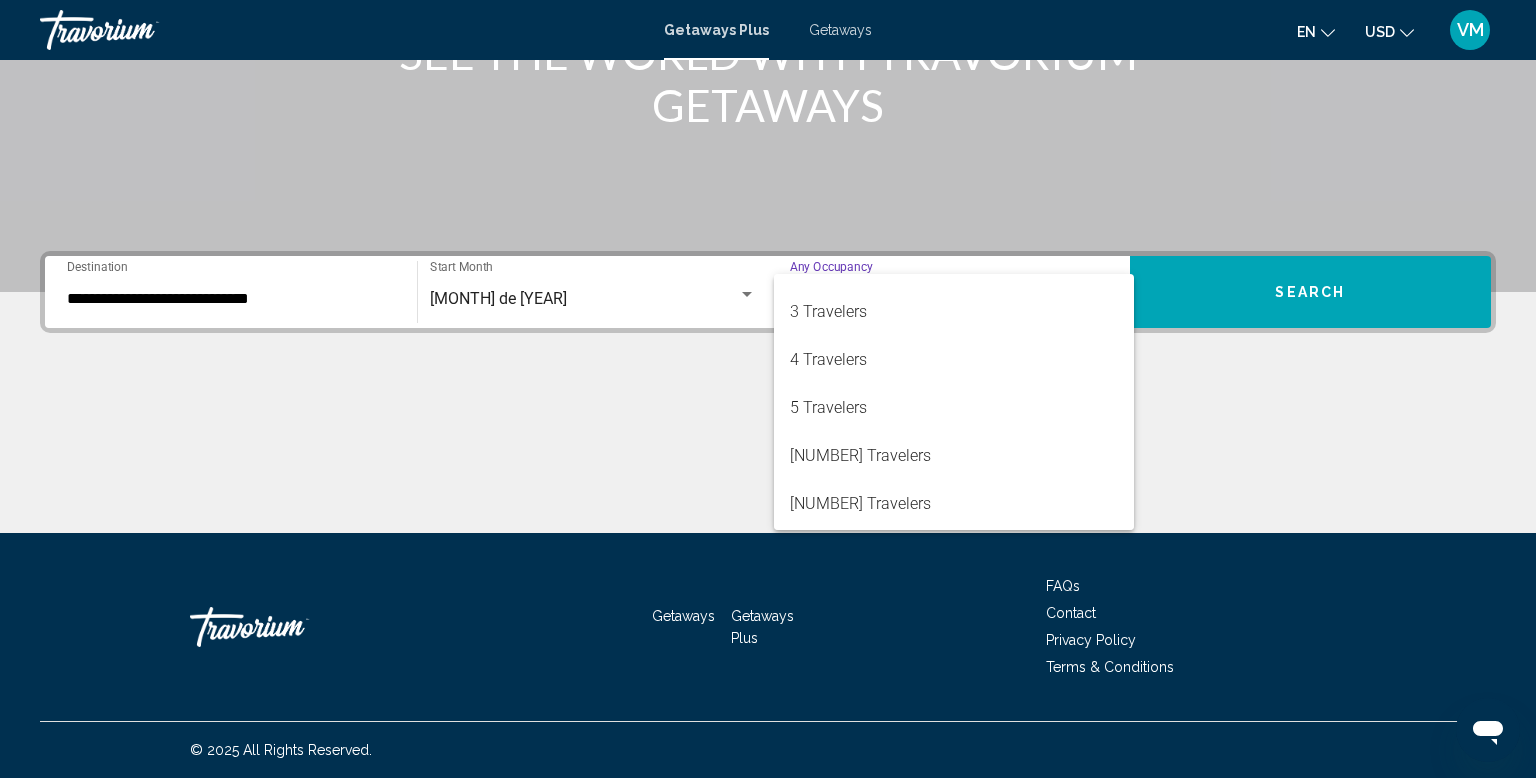 scroll, scrollTop: 224, scrollLeft: 0, axis: vertical 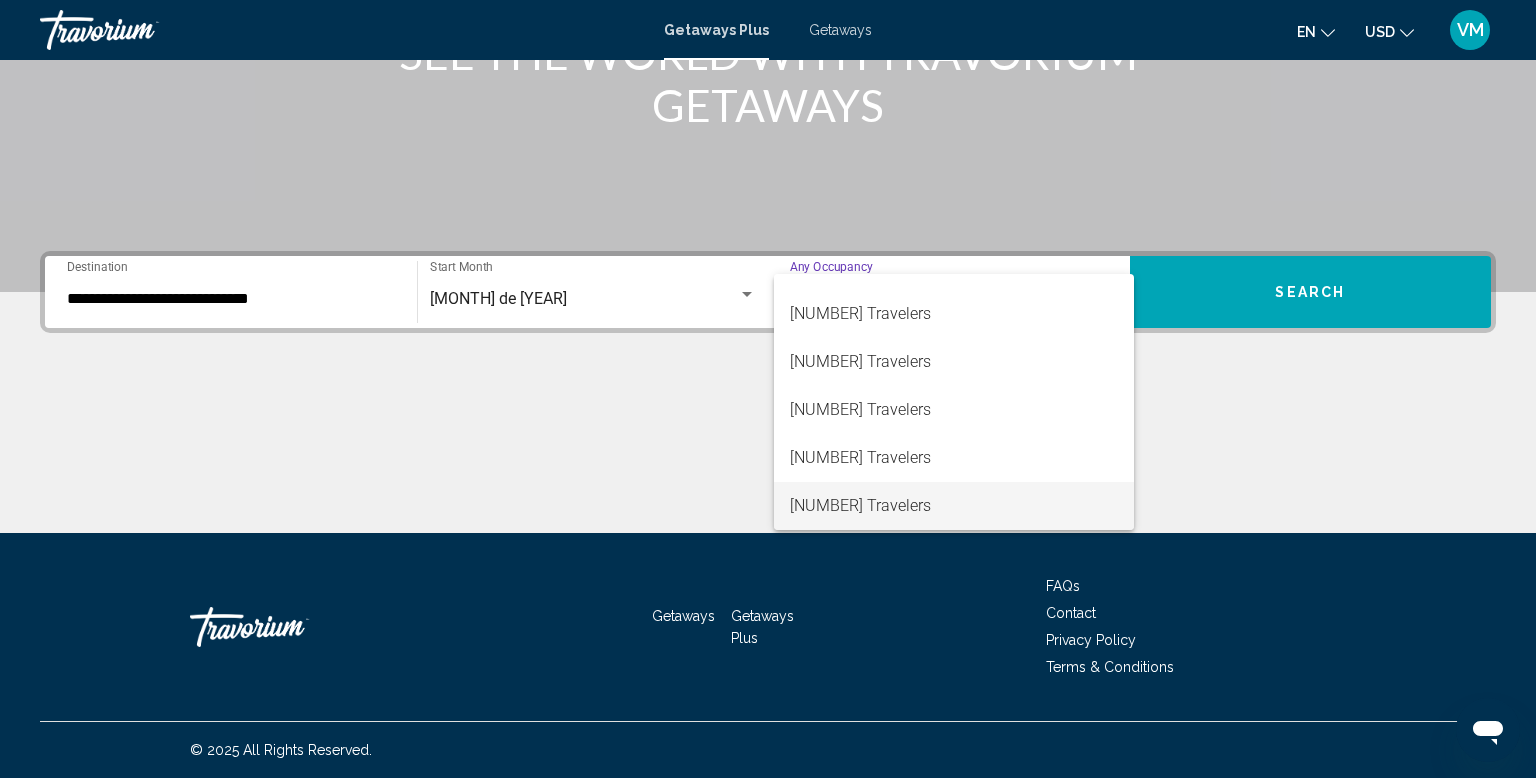 click on "[NUMBER] Travelers" at bounding box center [954, 506] 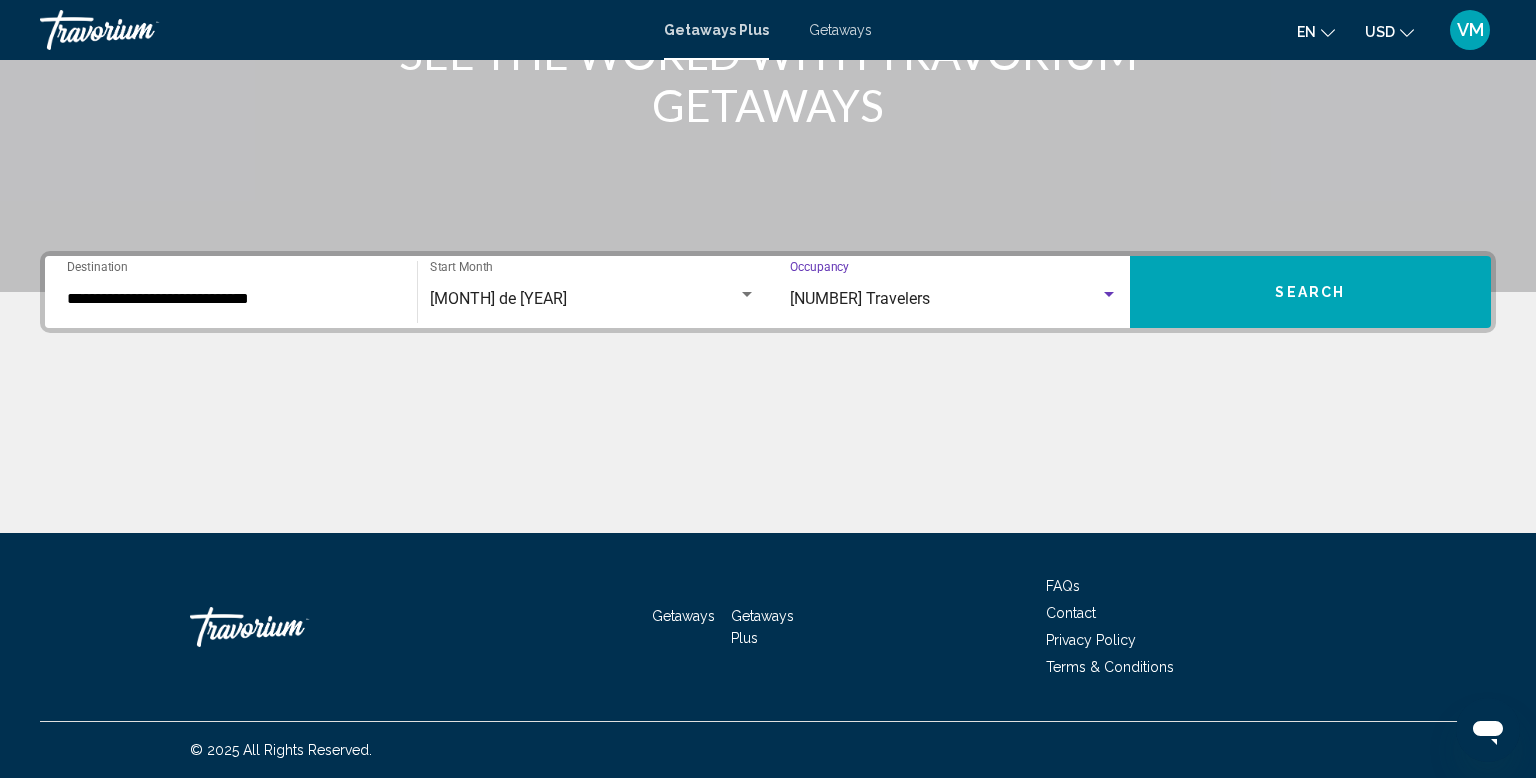 click on "Search" at bounding box center (1310, 293) 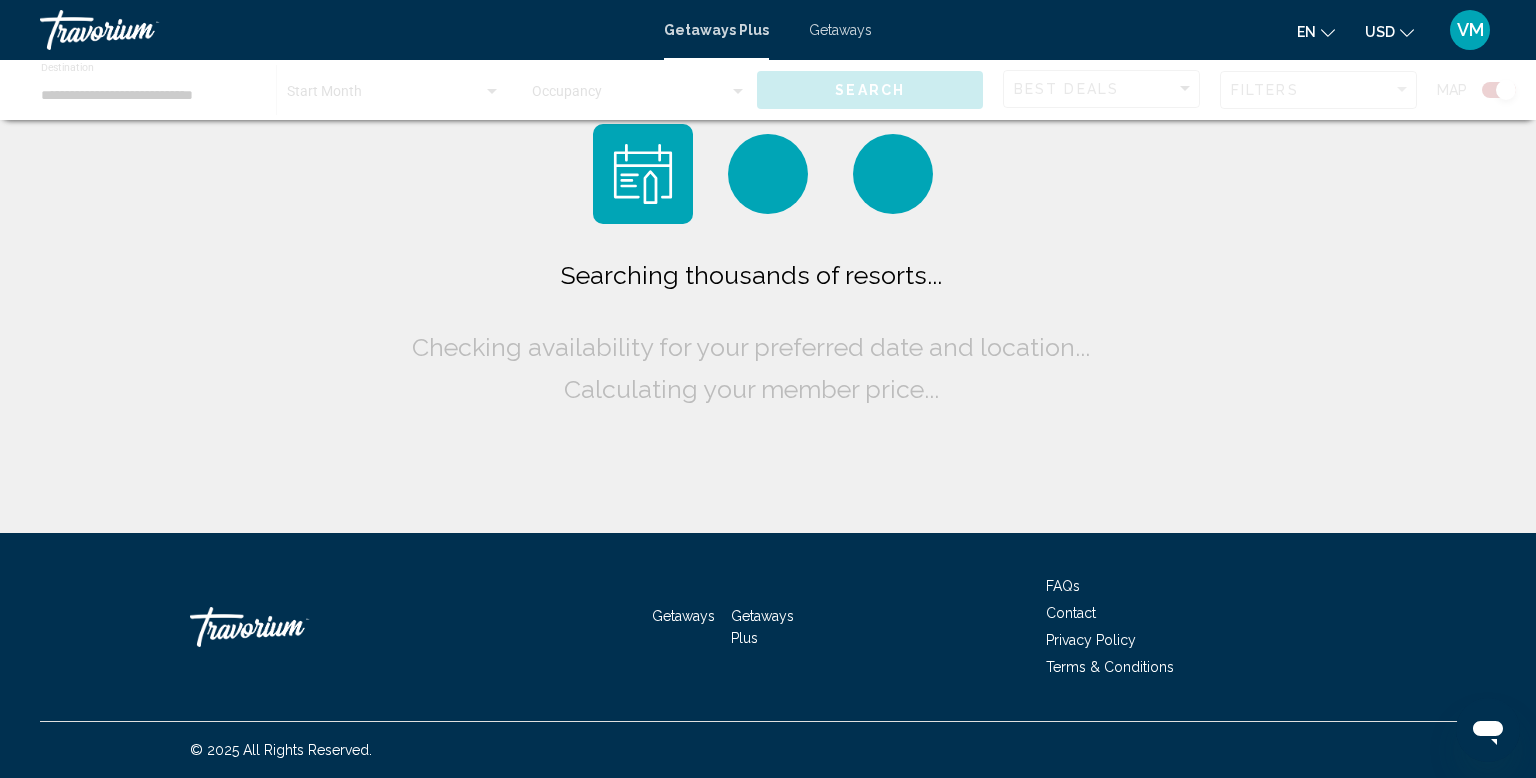 scroll, scrollTop: 0, scrollLeft: 0, axis: both 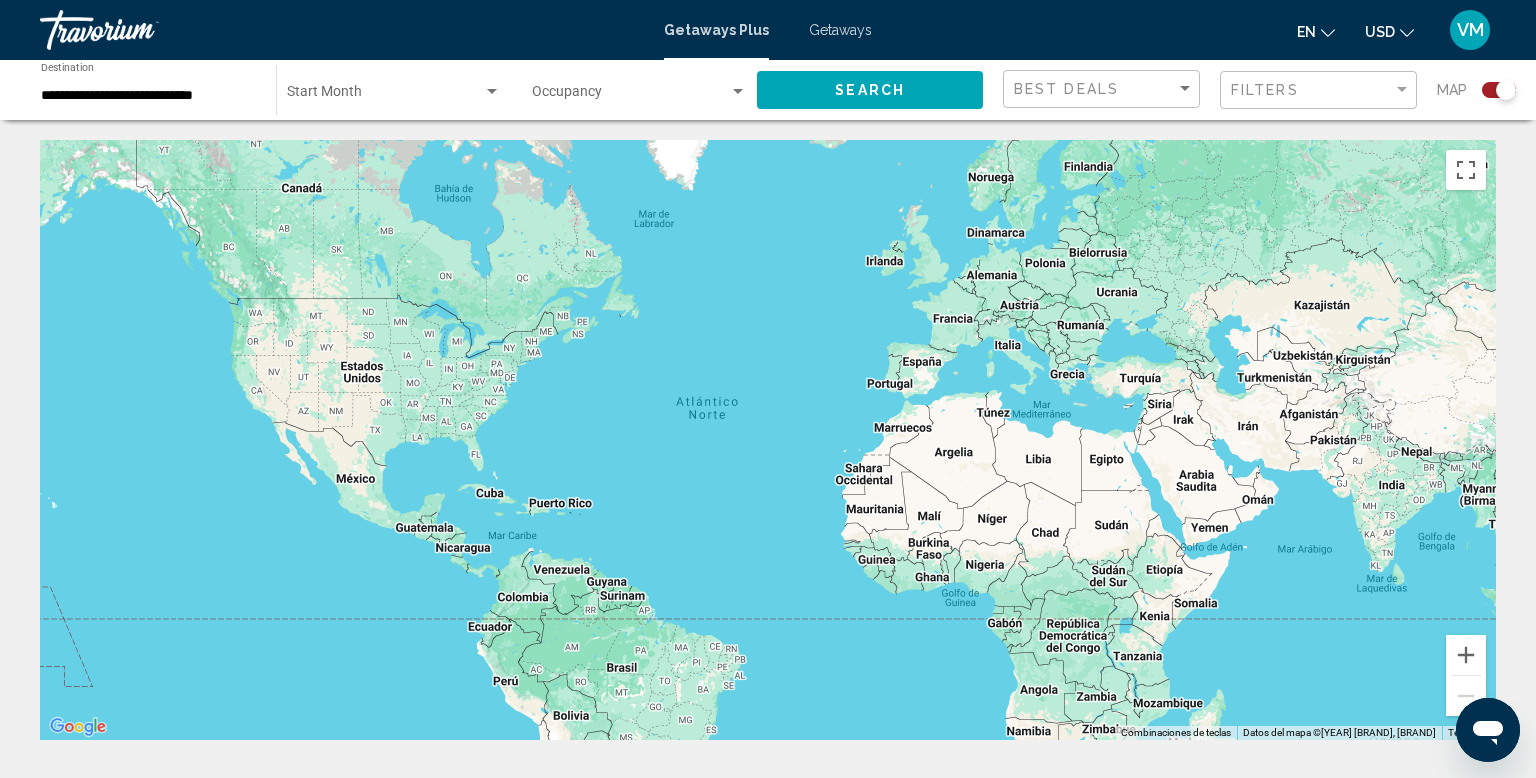 click on "Para desplazarte, pulsa las teclas de flecha." at bounding box center (768, 440) 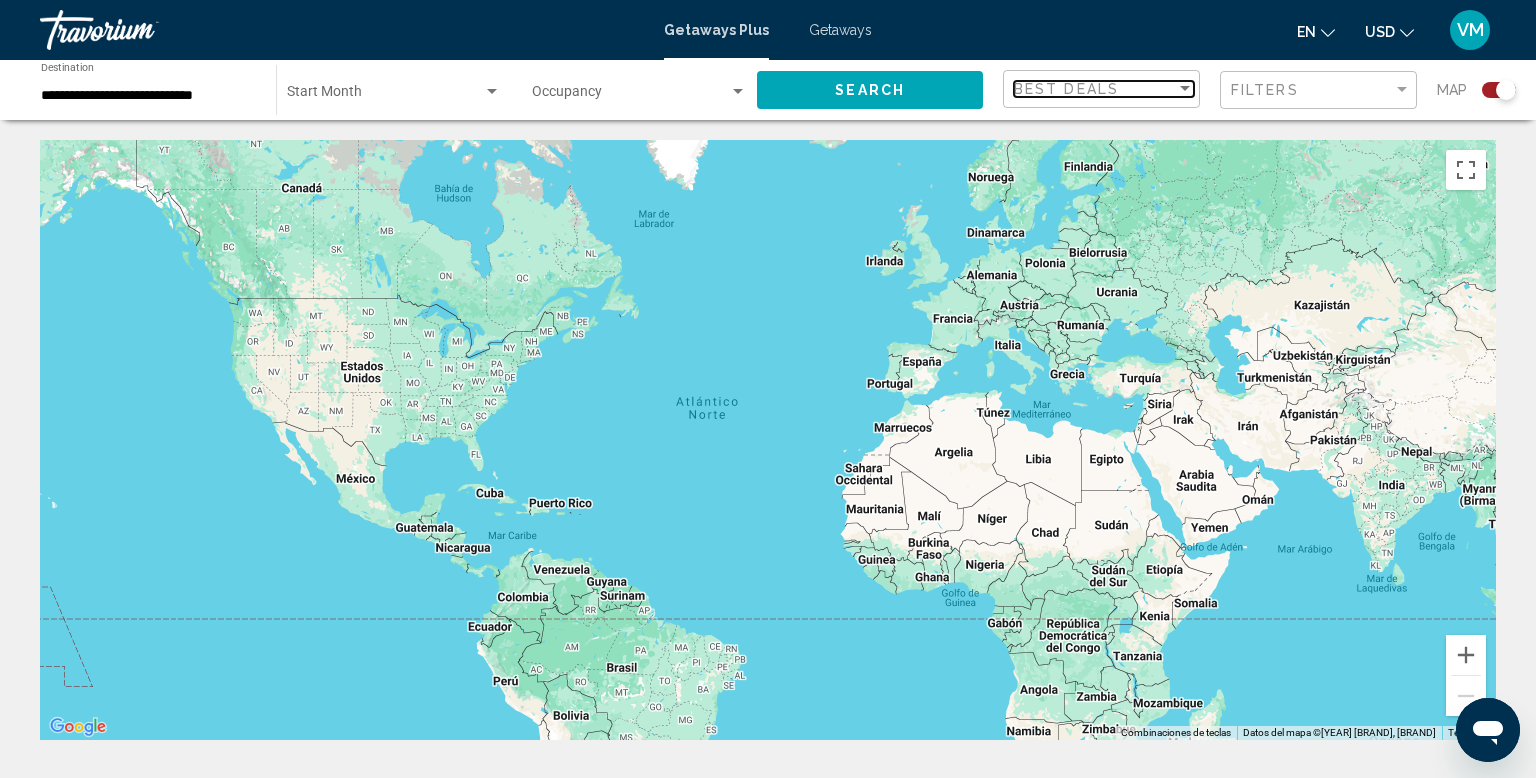 click at bounding box center [1185, 88] 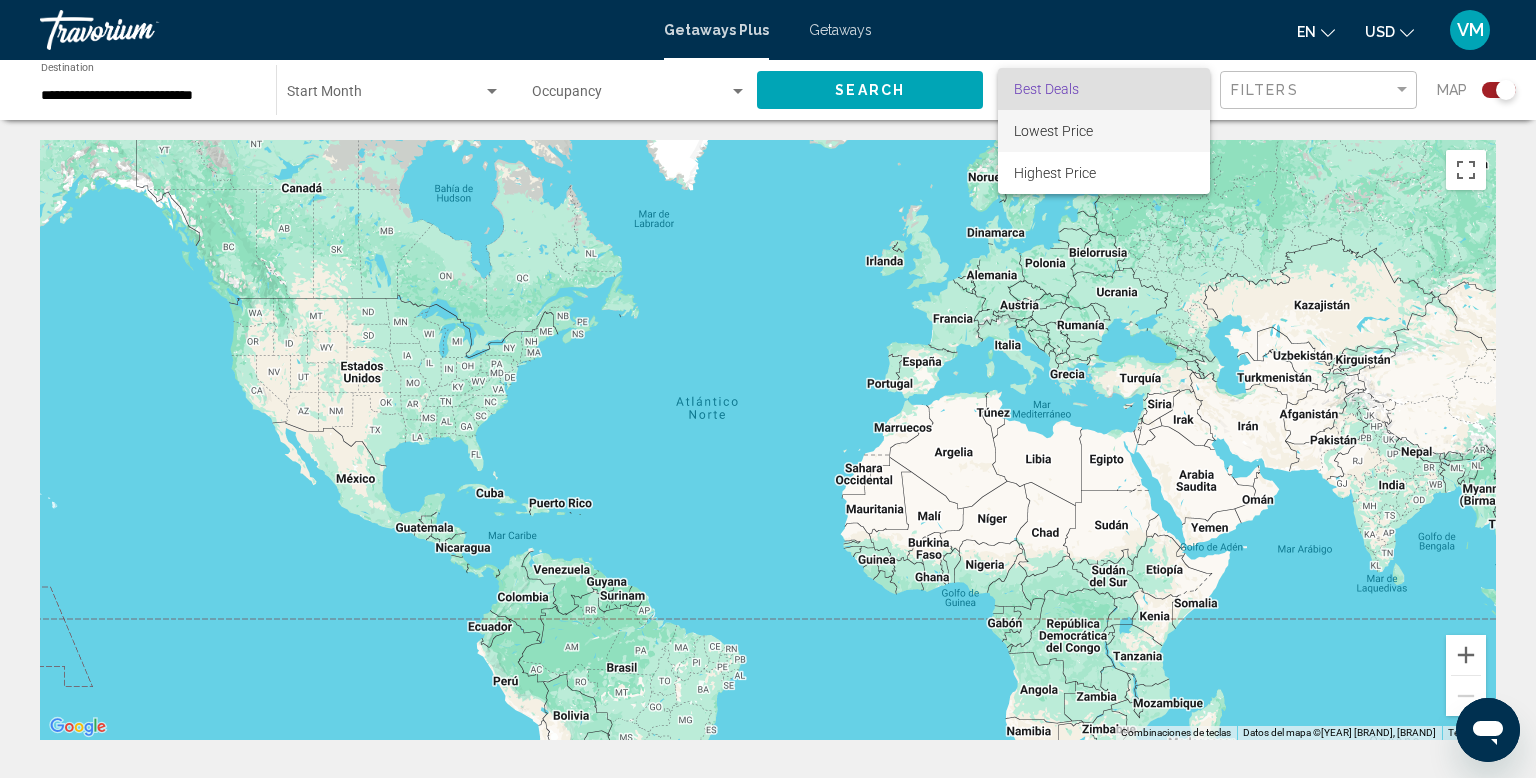 click on "Lowest Price" at bounding box center [1104, 131] 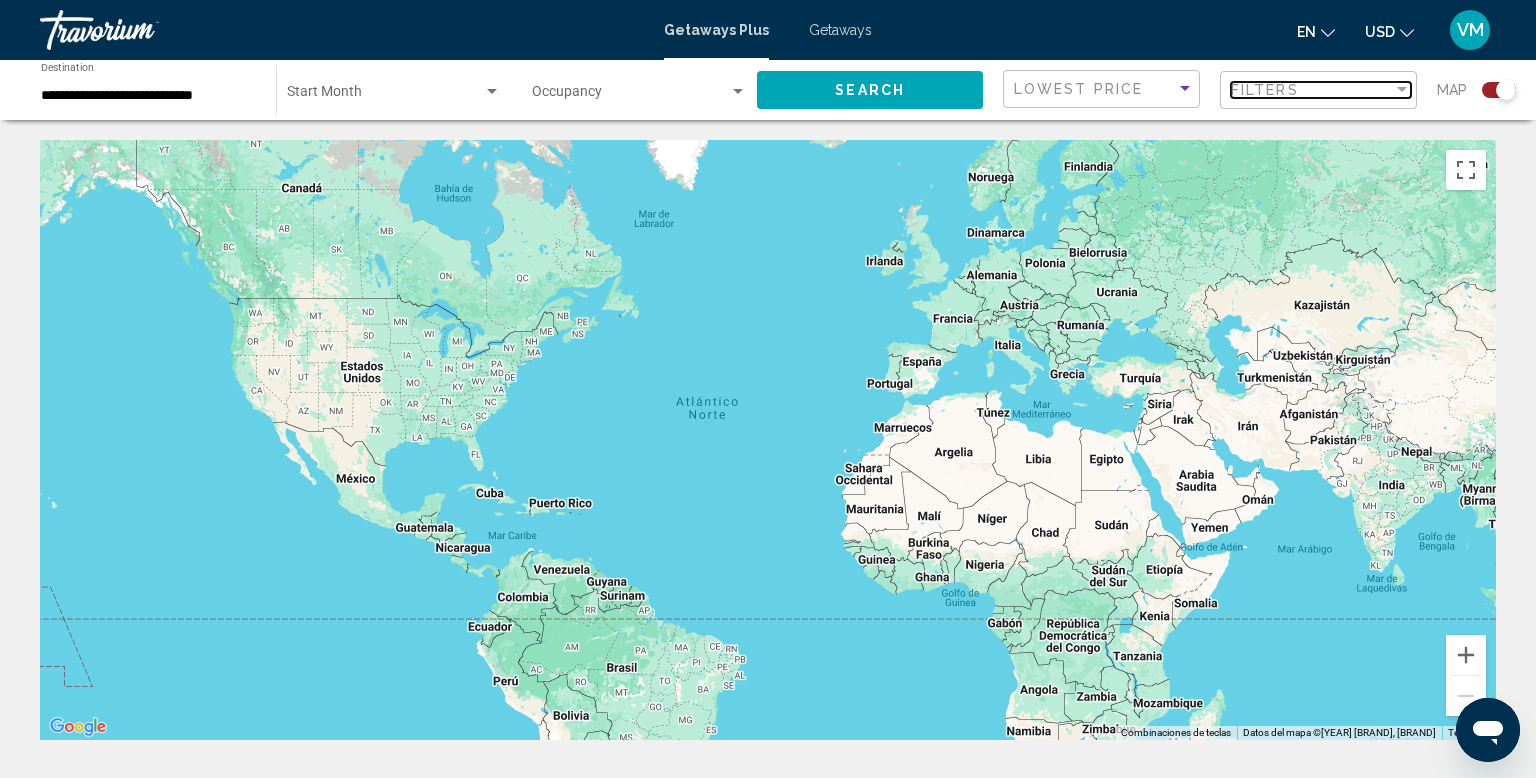 click at bounding box center (1402, 90) 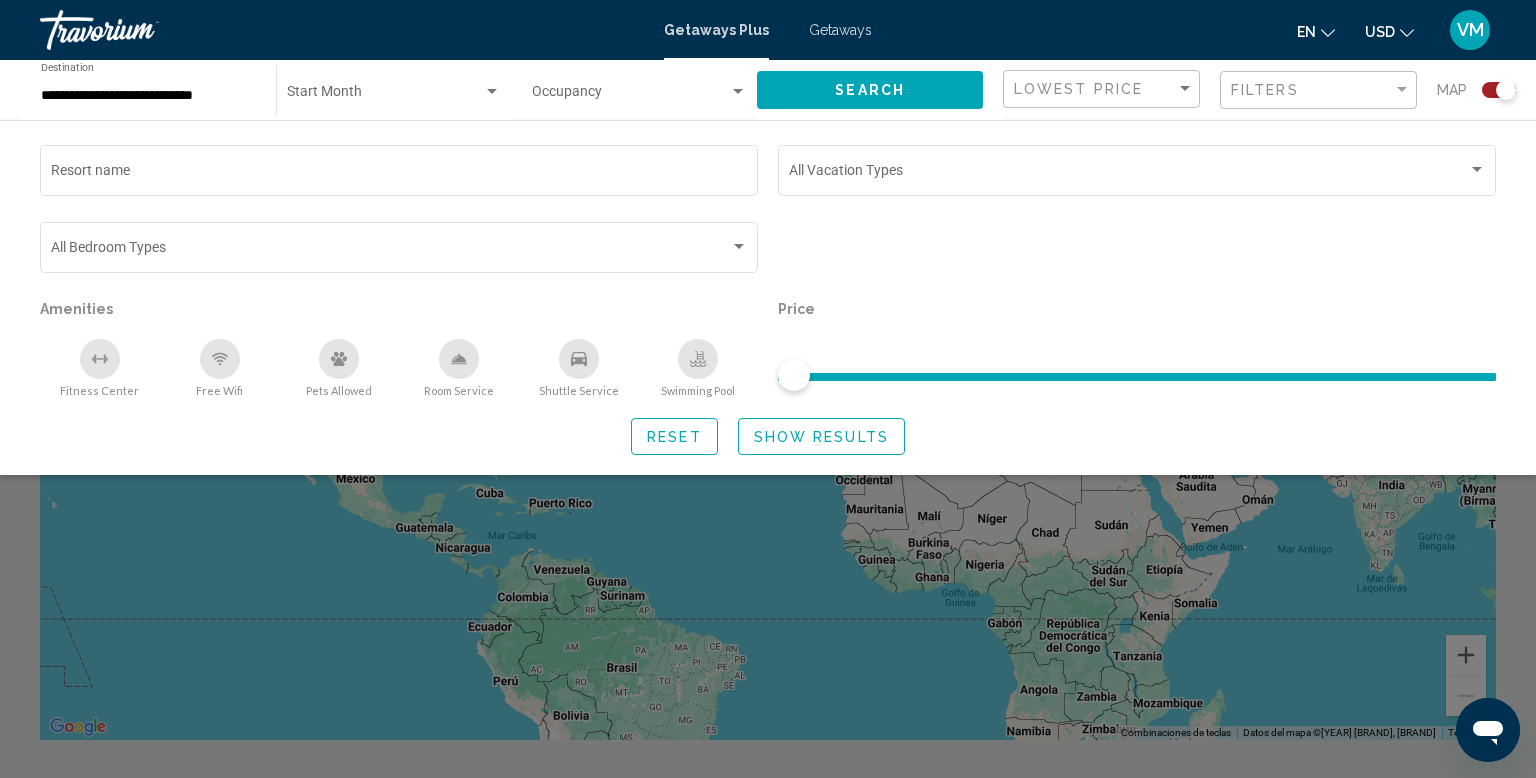 click at bounding box center [794, 375] 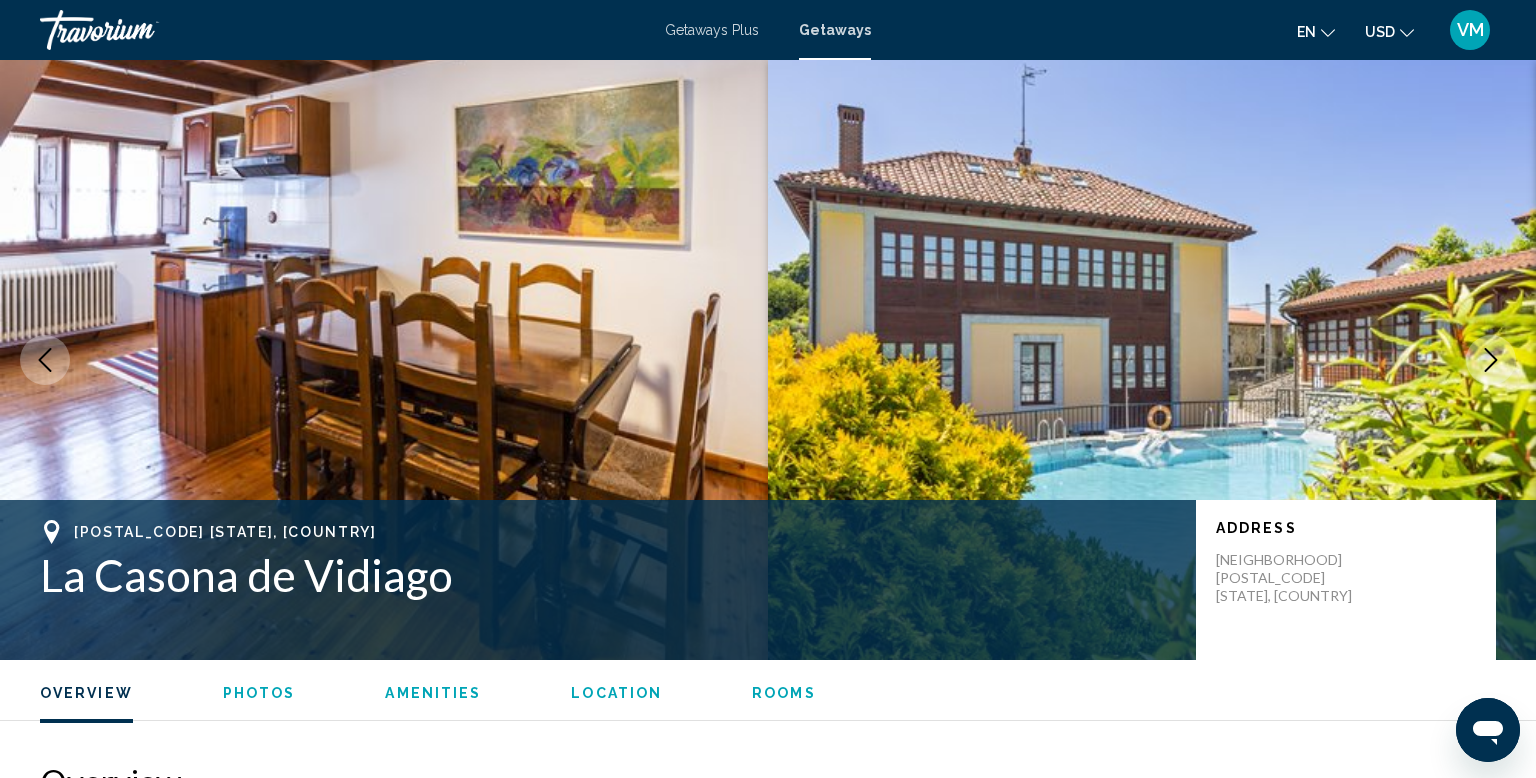 scroll, scrollTop: 812, scrollLeft: 0, axis: vertical 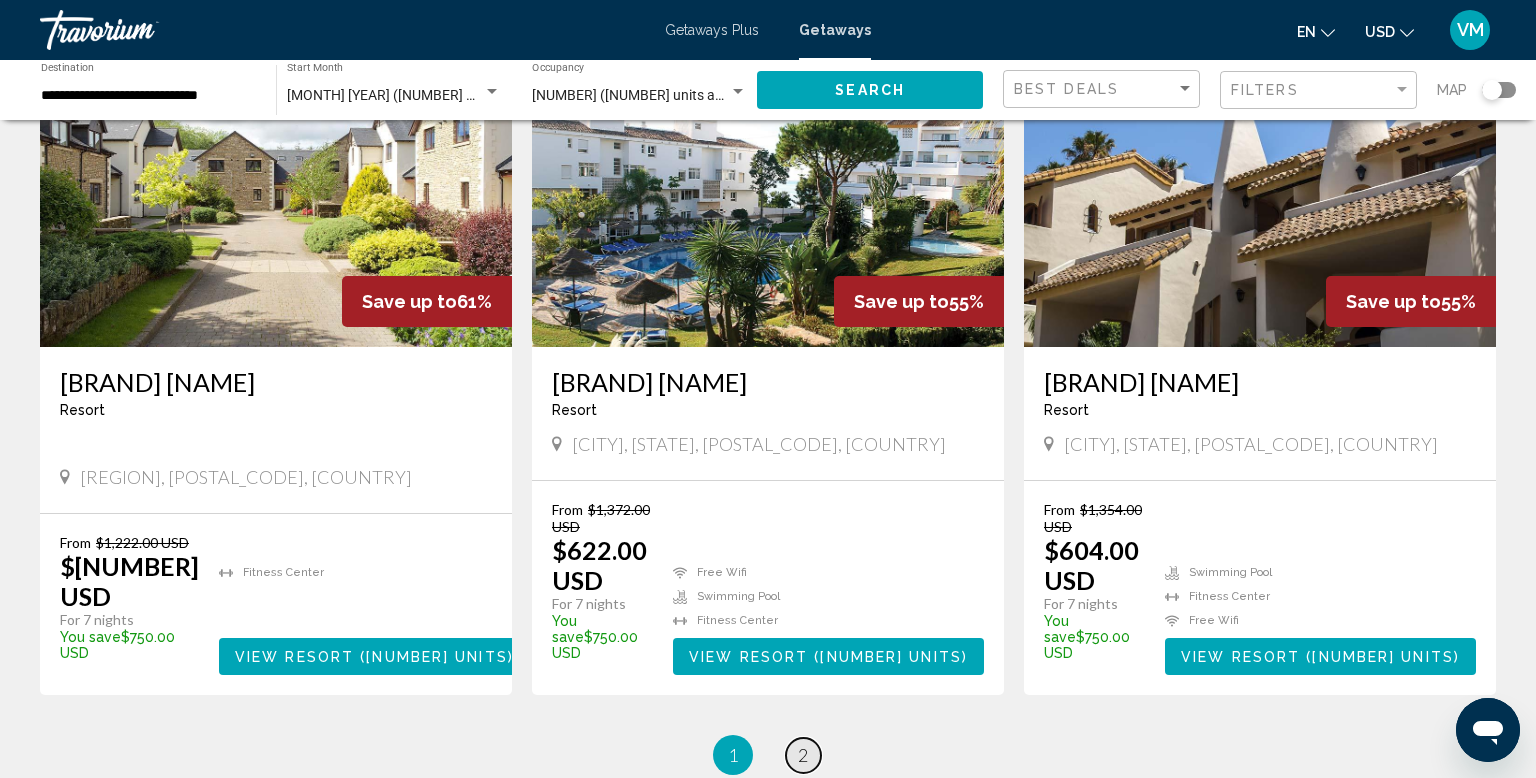 click on "2" at bounding box center (803, 755) 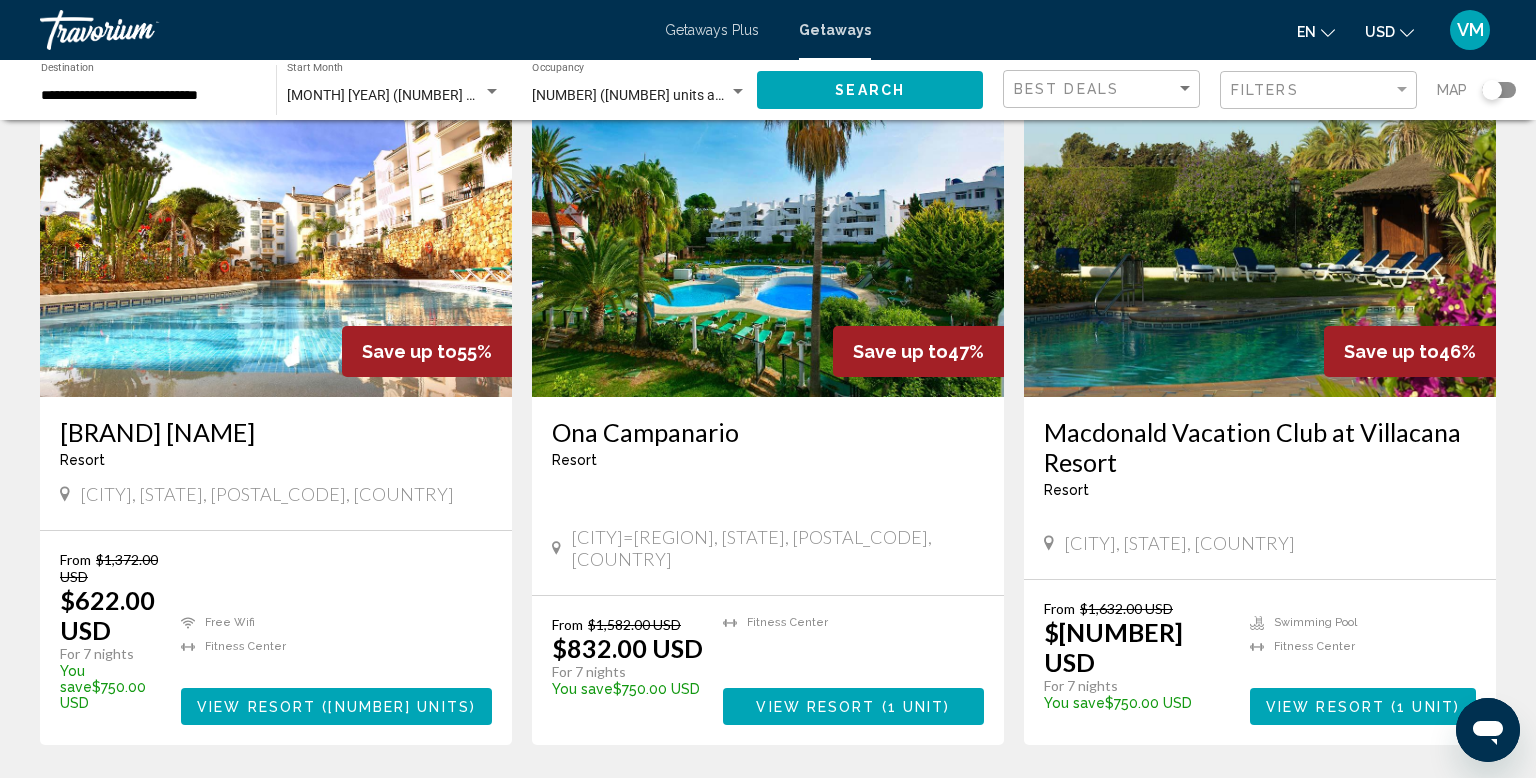 scroll, scrollTop: 130, scrollLeft: 0, axis: vertical 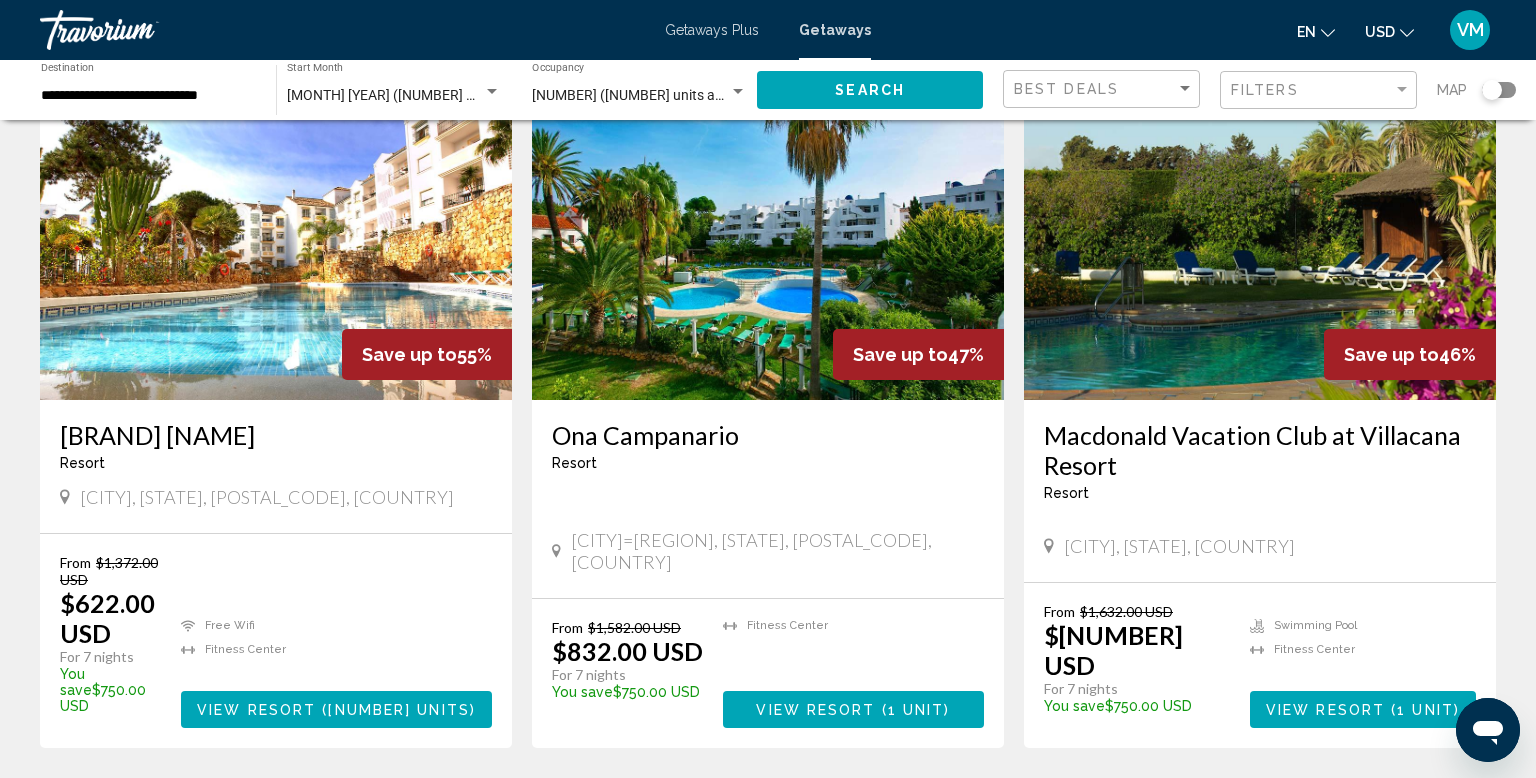 click on "View Resort" at bounding box center (1325, 710) 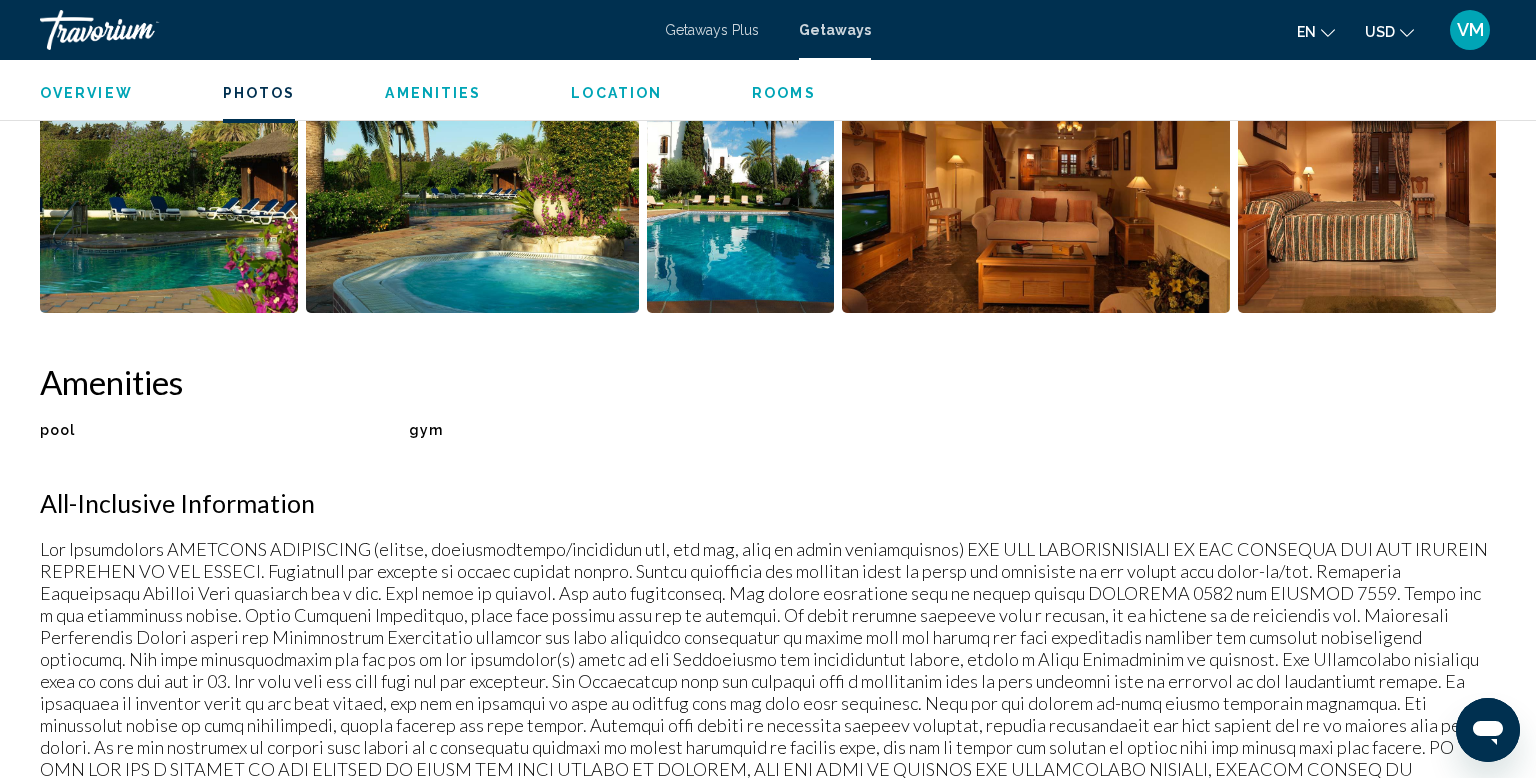 scroll, scrollTop: 1016, scrollLeft: 0, axis: vertical 